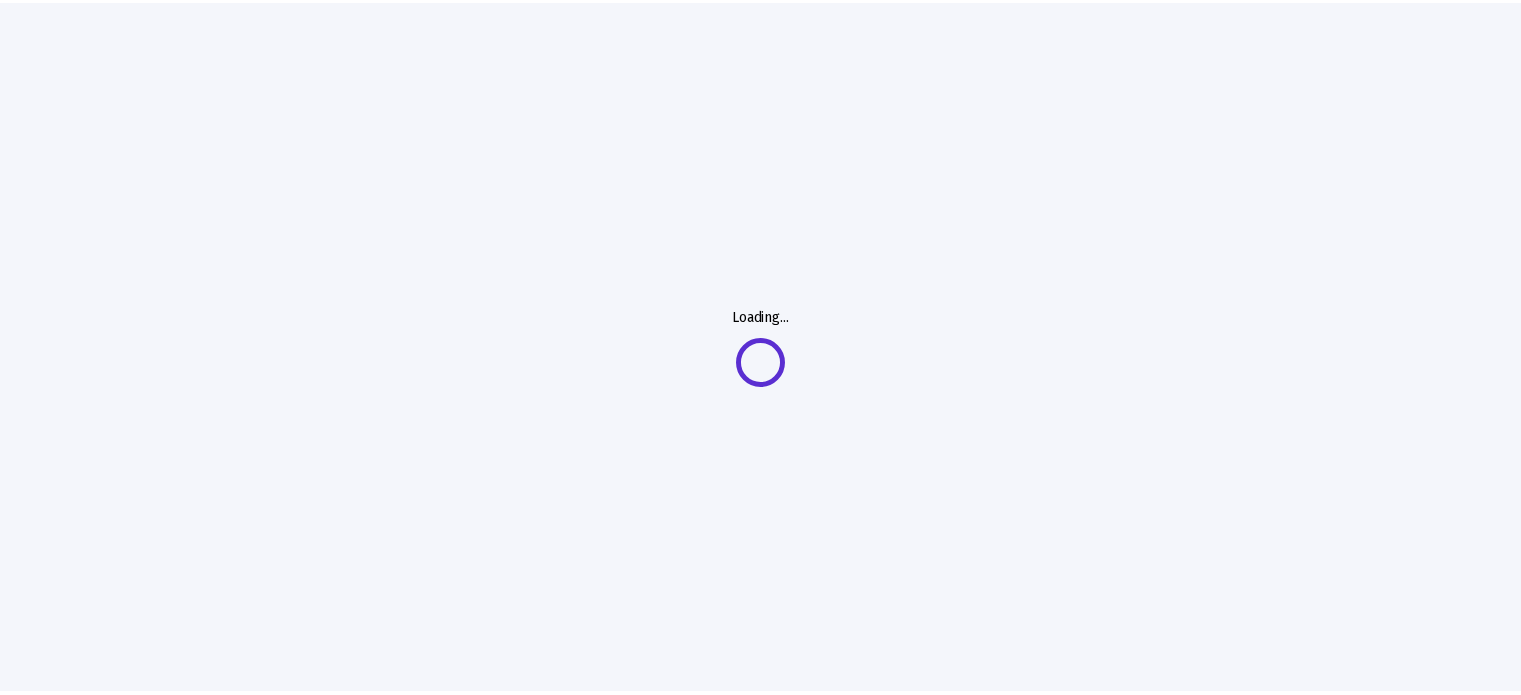 scroll, scrollTop: 0, scrollLeft: 0, axis: both 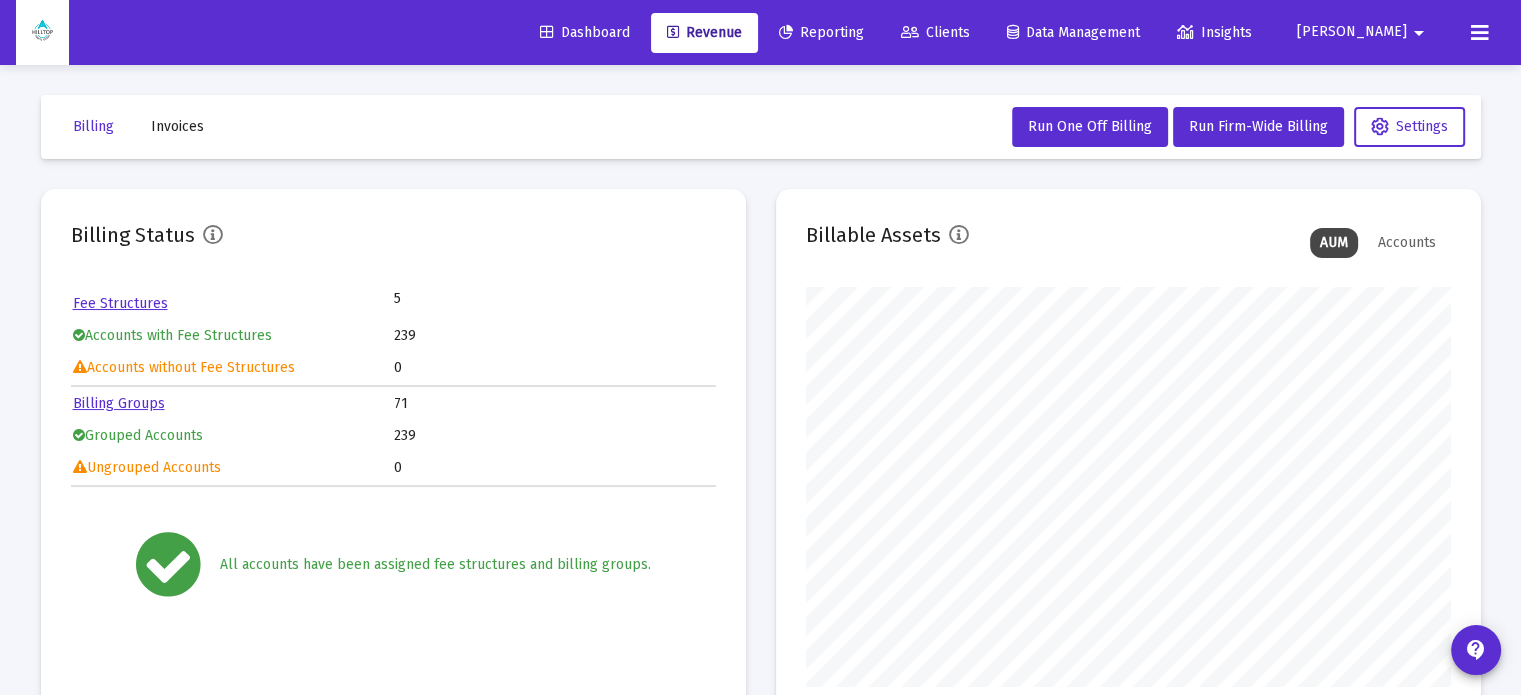 click on "Clients" 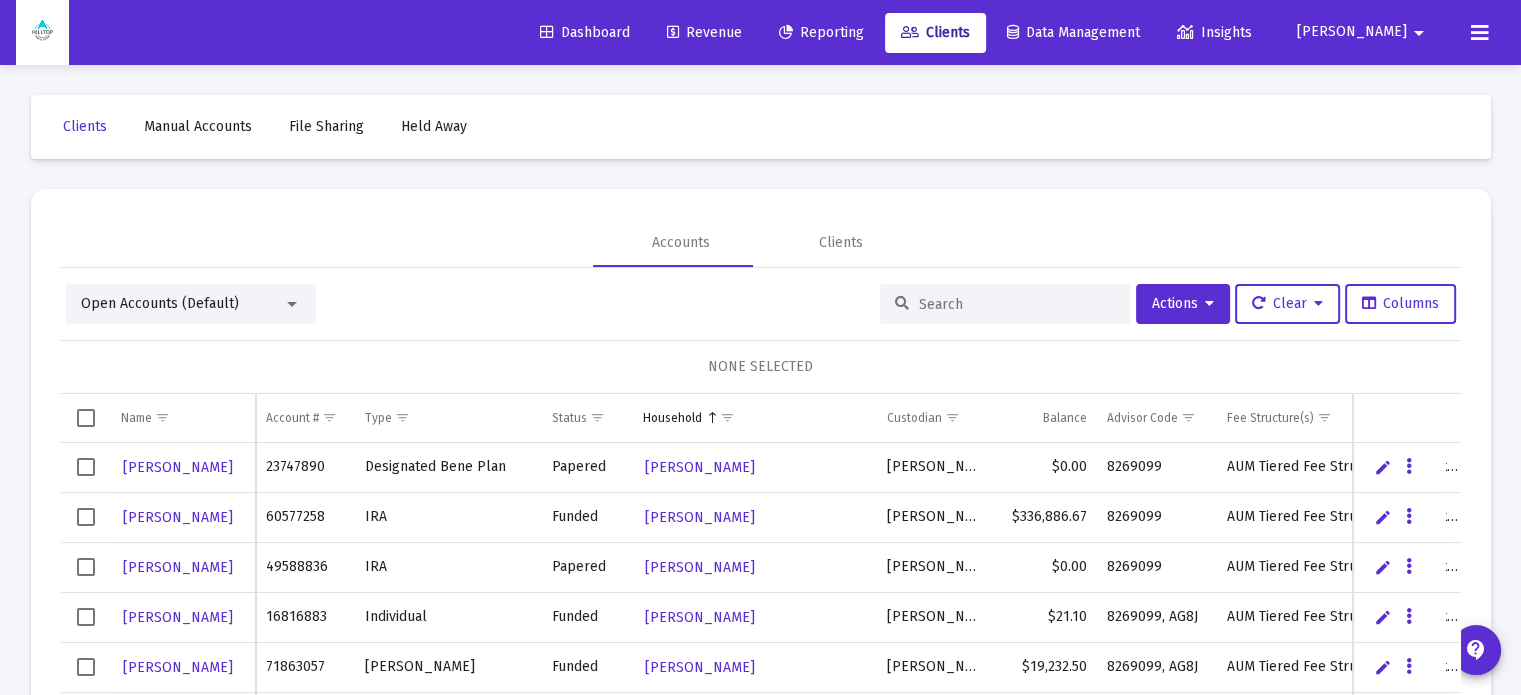 click at bounding box center (1017, 304) 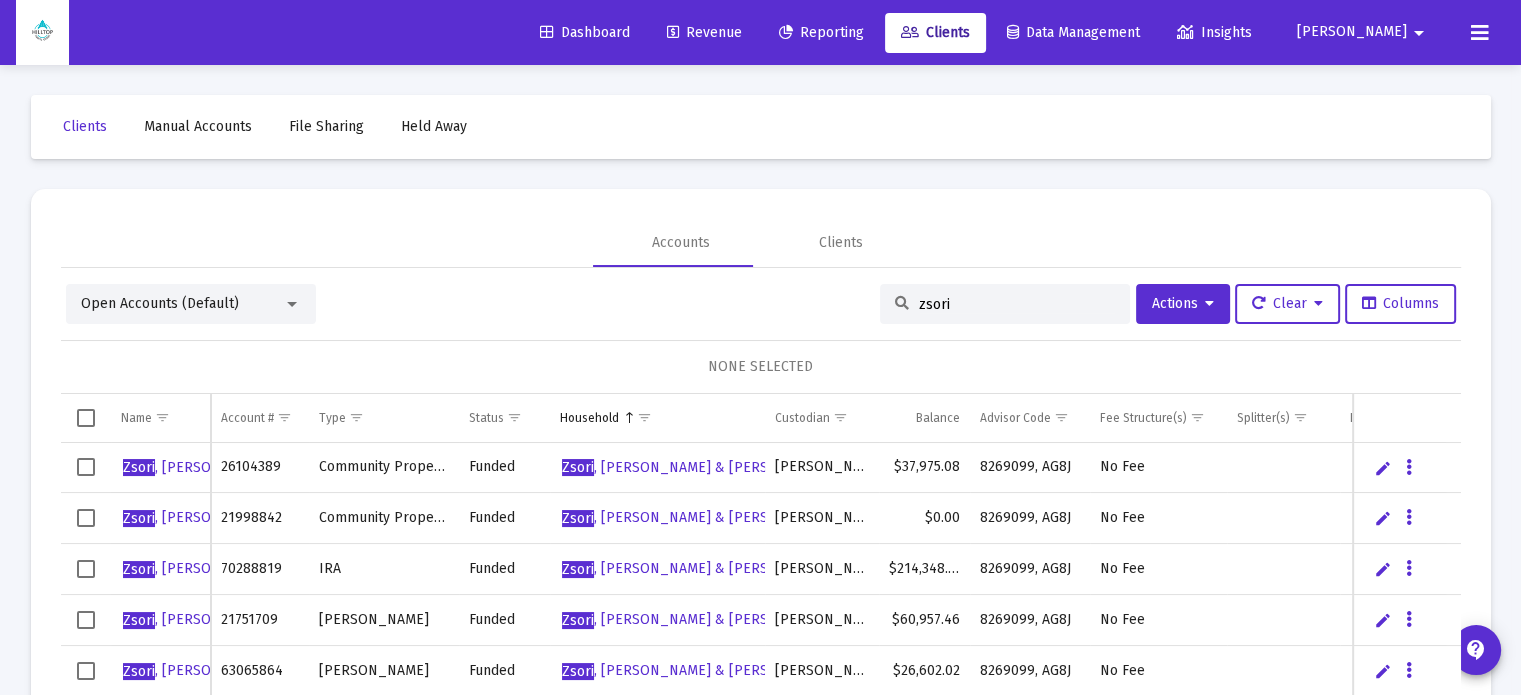 type on "zsori" 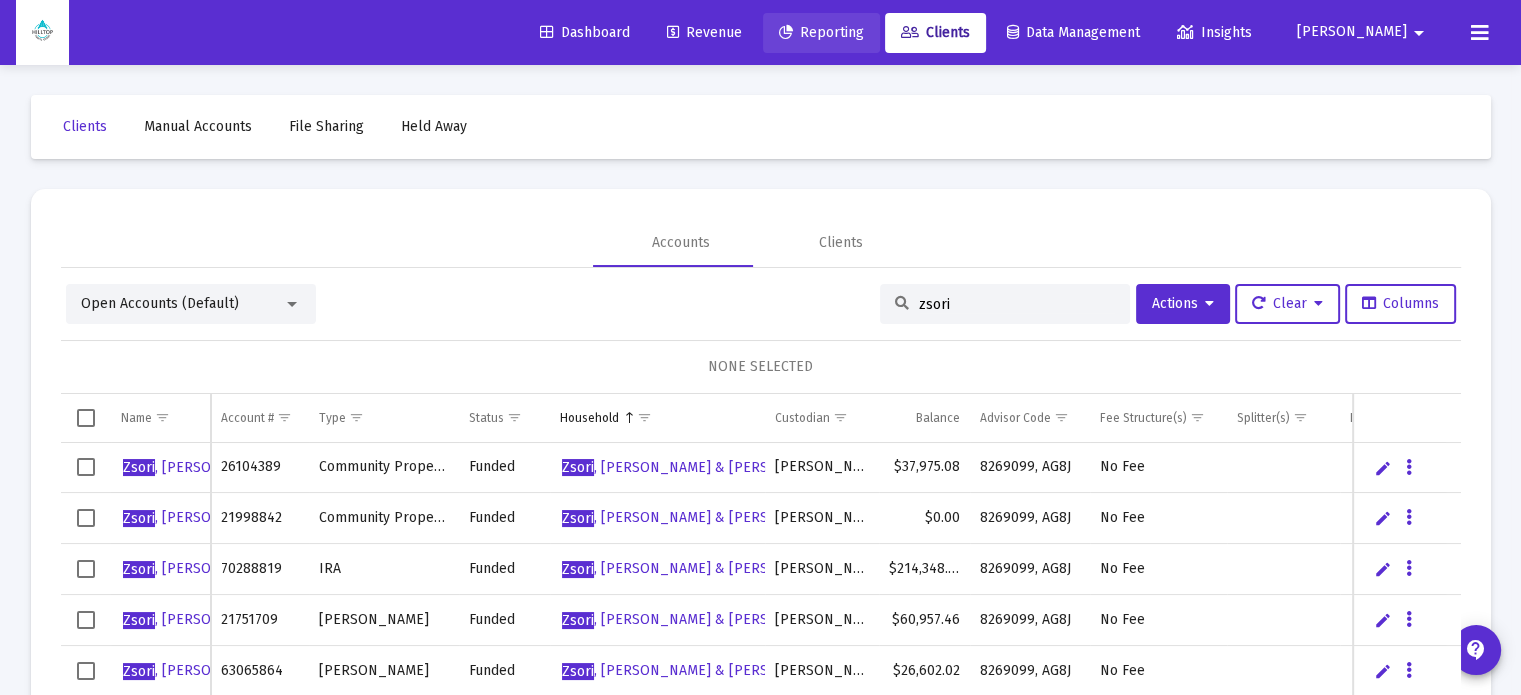 click on "Reporting" 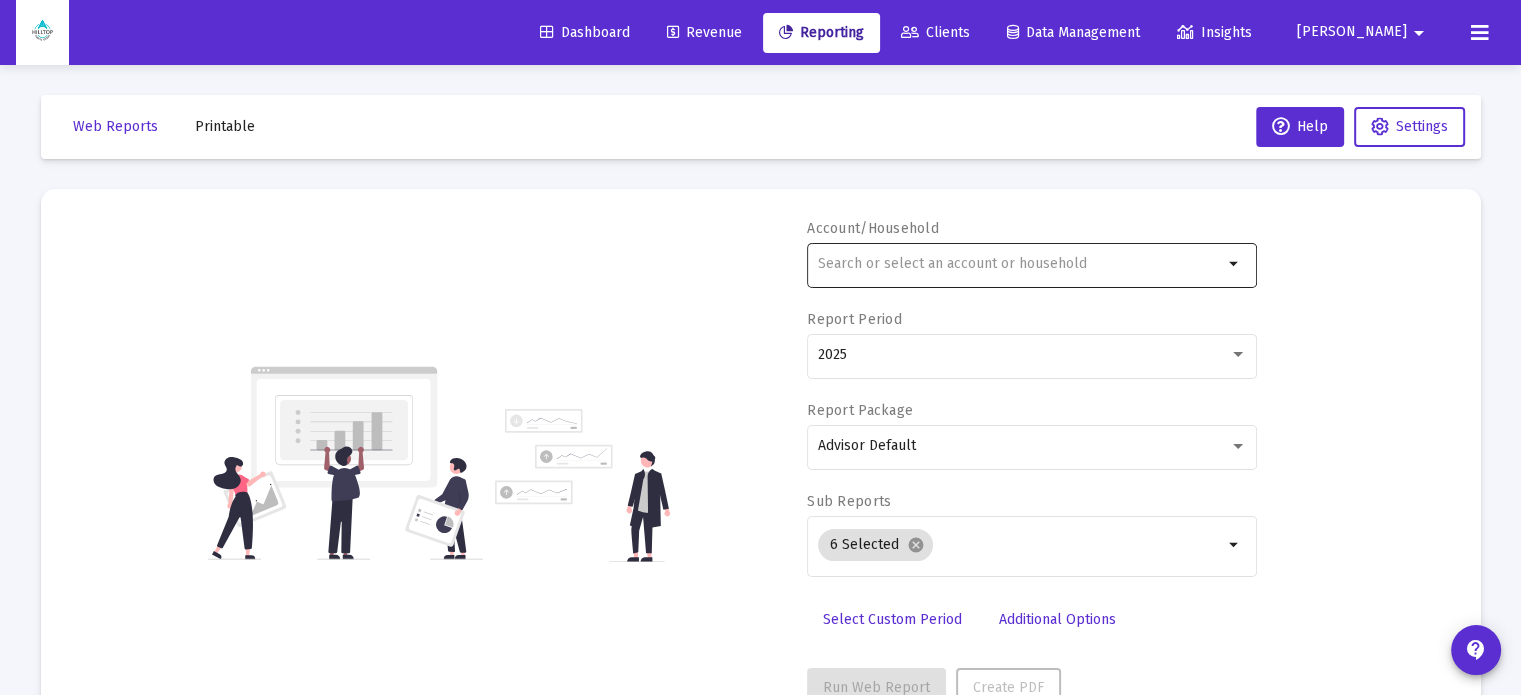 click at bounding box center (1020, 264) 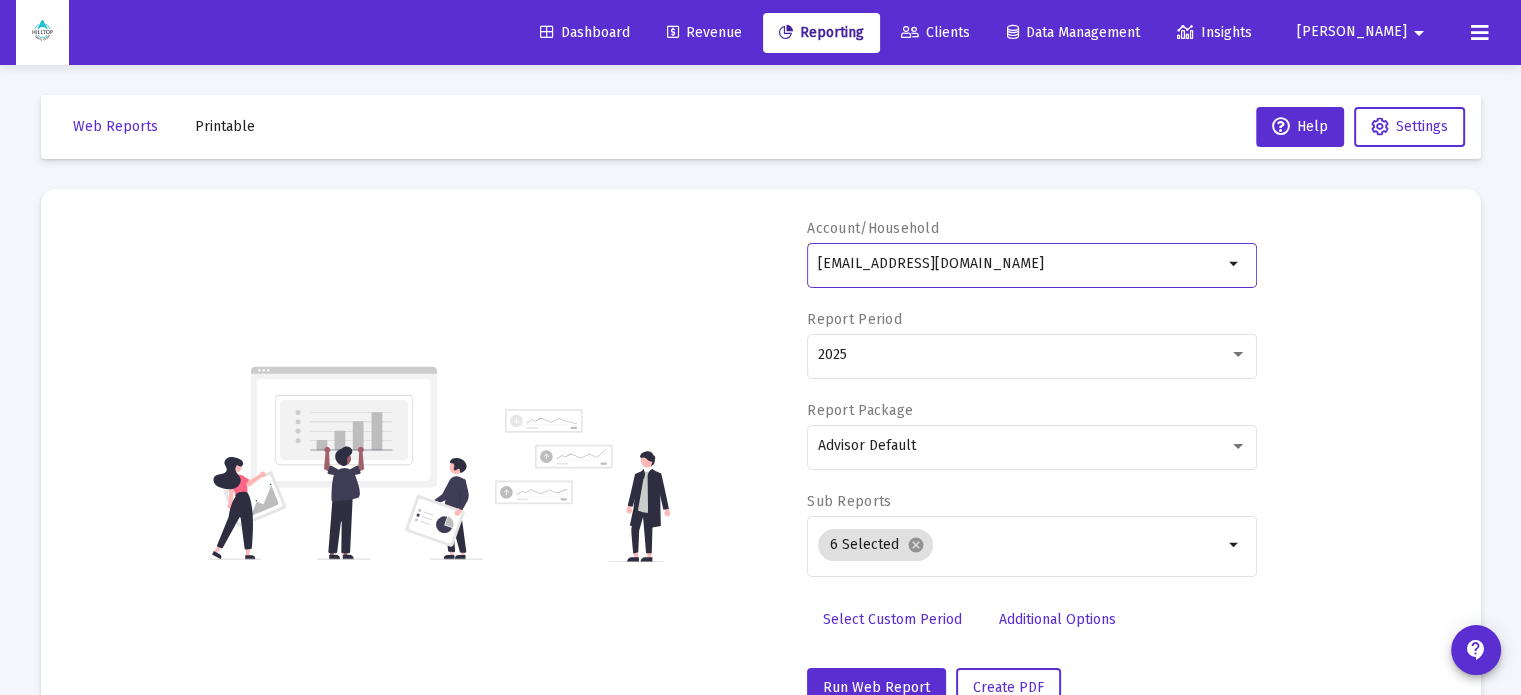click on "[EMAIL_ADDRESS][DOMAIN_NAME]" at bounding box center [1020, 264] 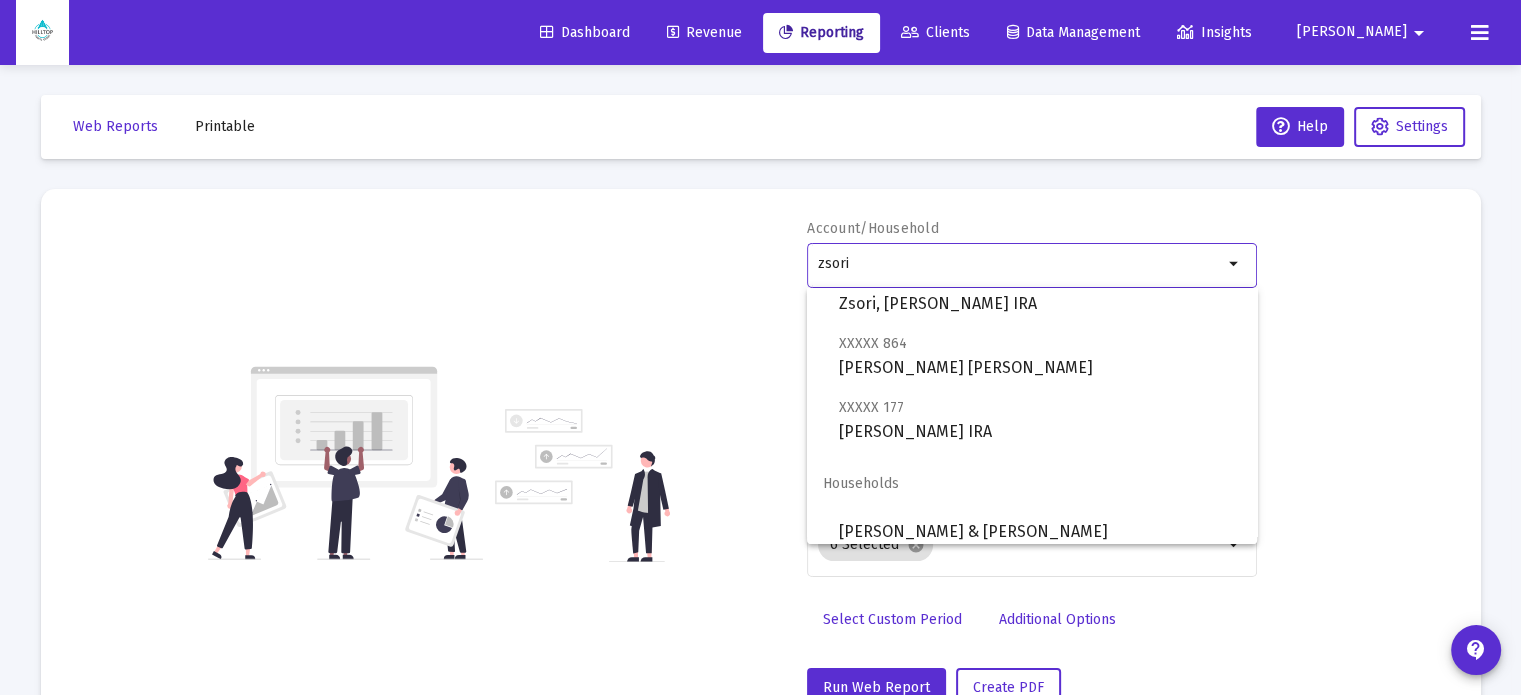 scroll, scrollTop: 272, scrollLeft: 0, axis: vertical 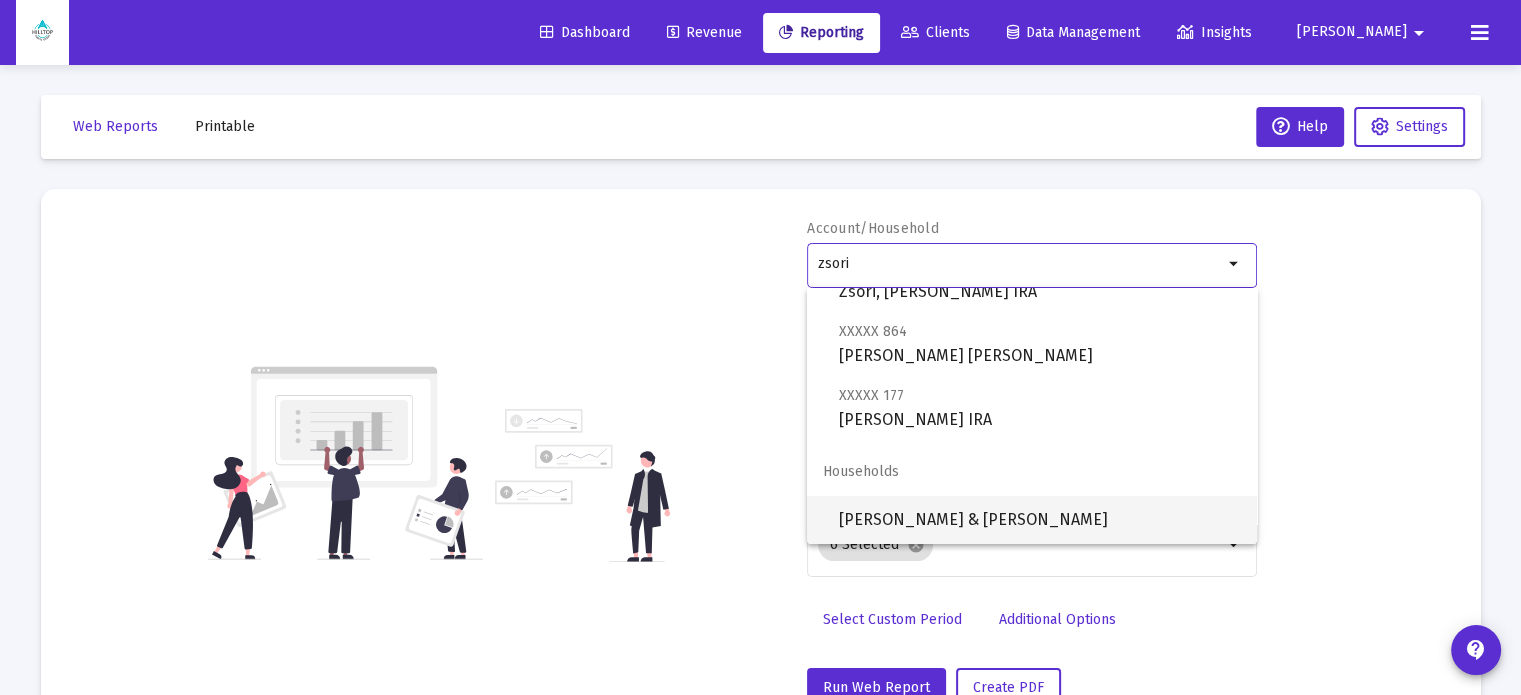 click on "[PERSON_NAME] & [PERSON_NAME]" at bounding box center [1040, 520] 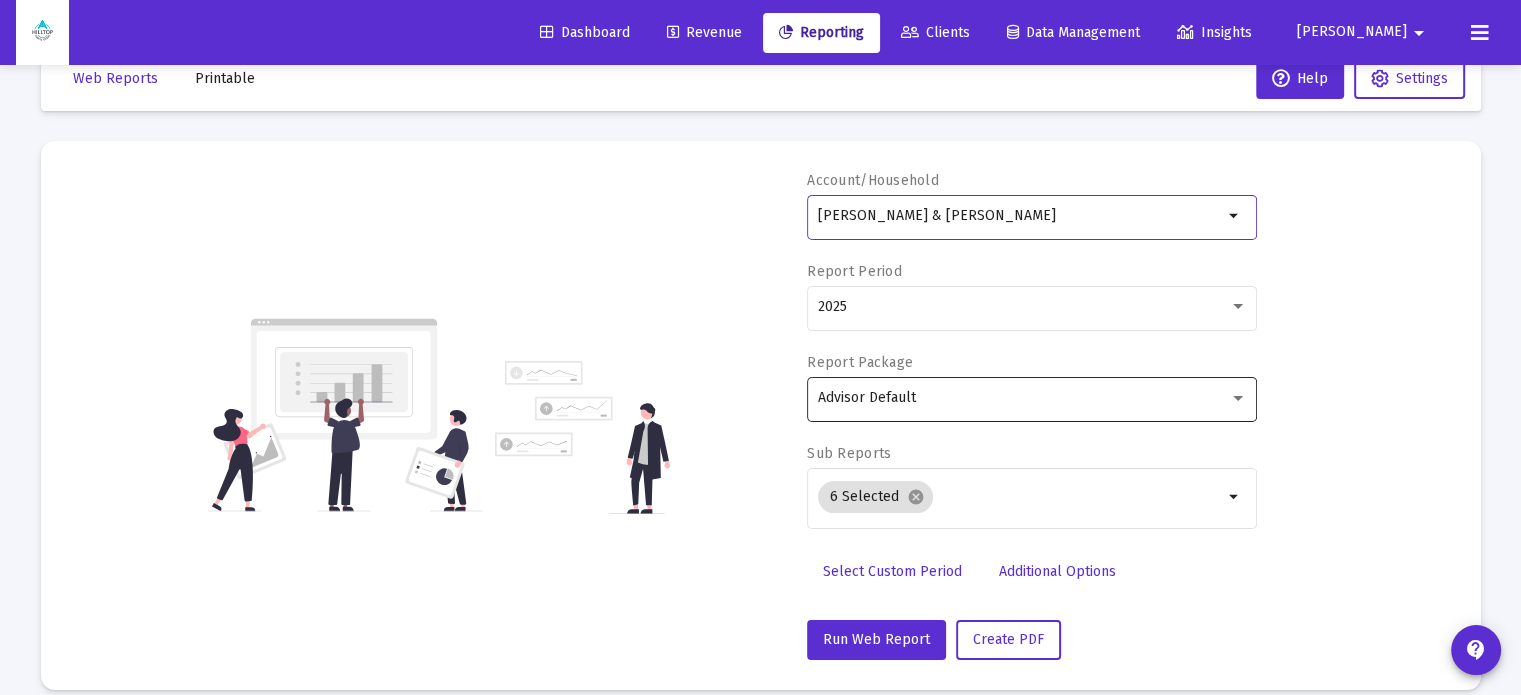 scroll, scrollTop: 71, scrollLeft: 0, axis: vertical 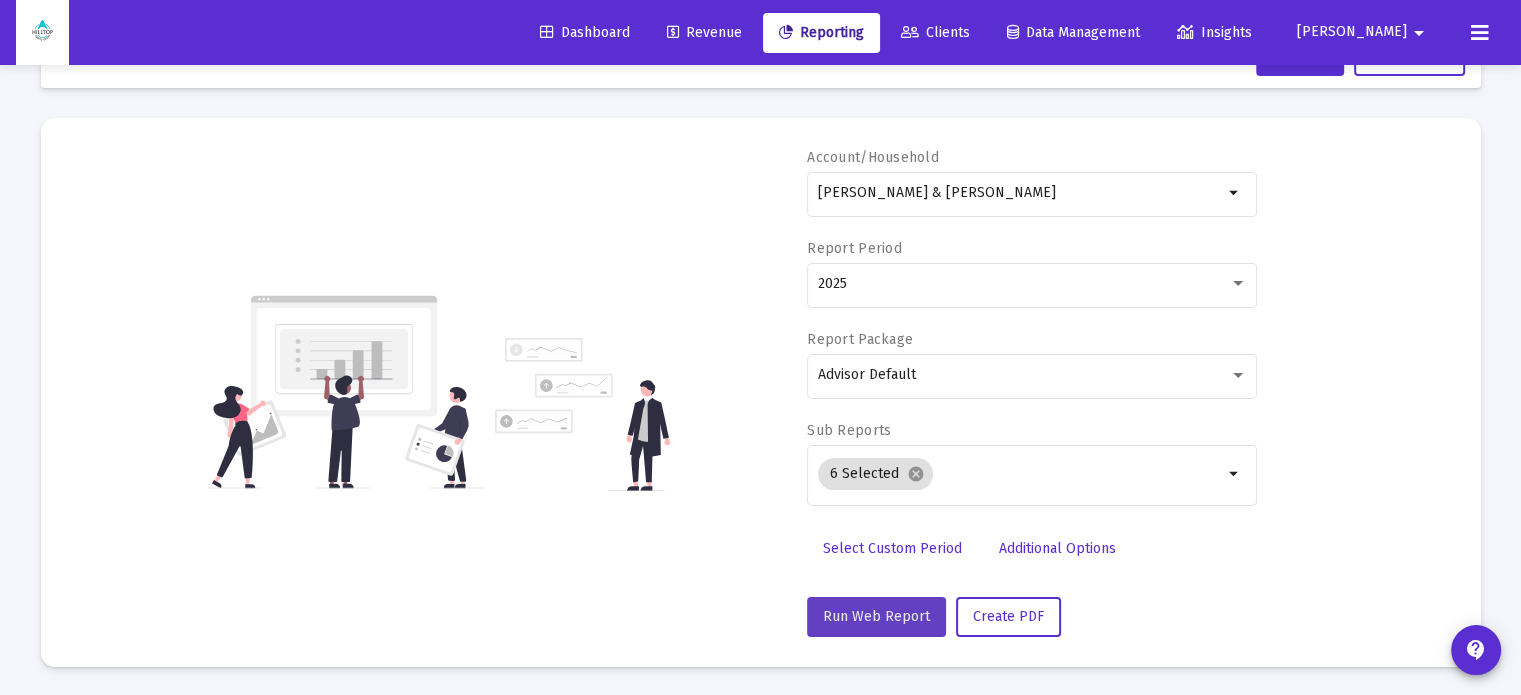 click on "Run Web Report" 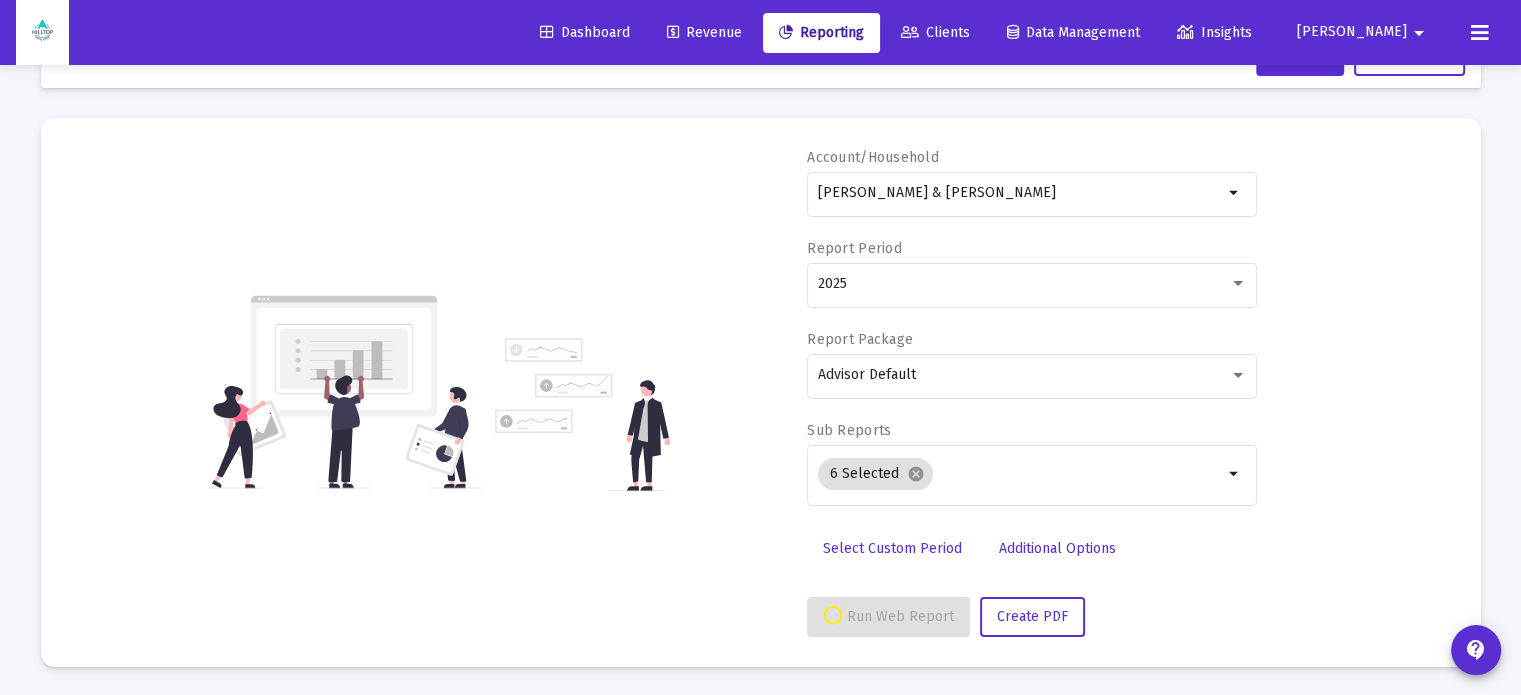 select on "View 6 months" 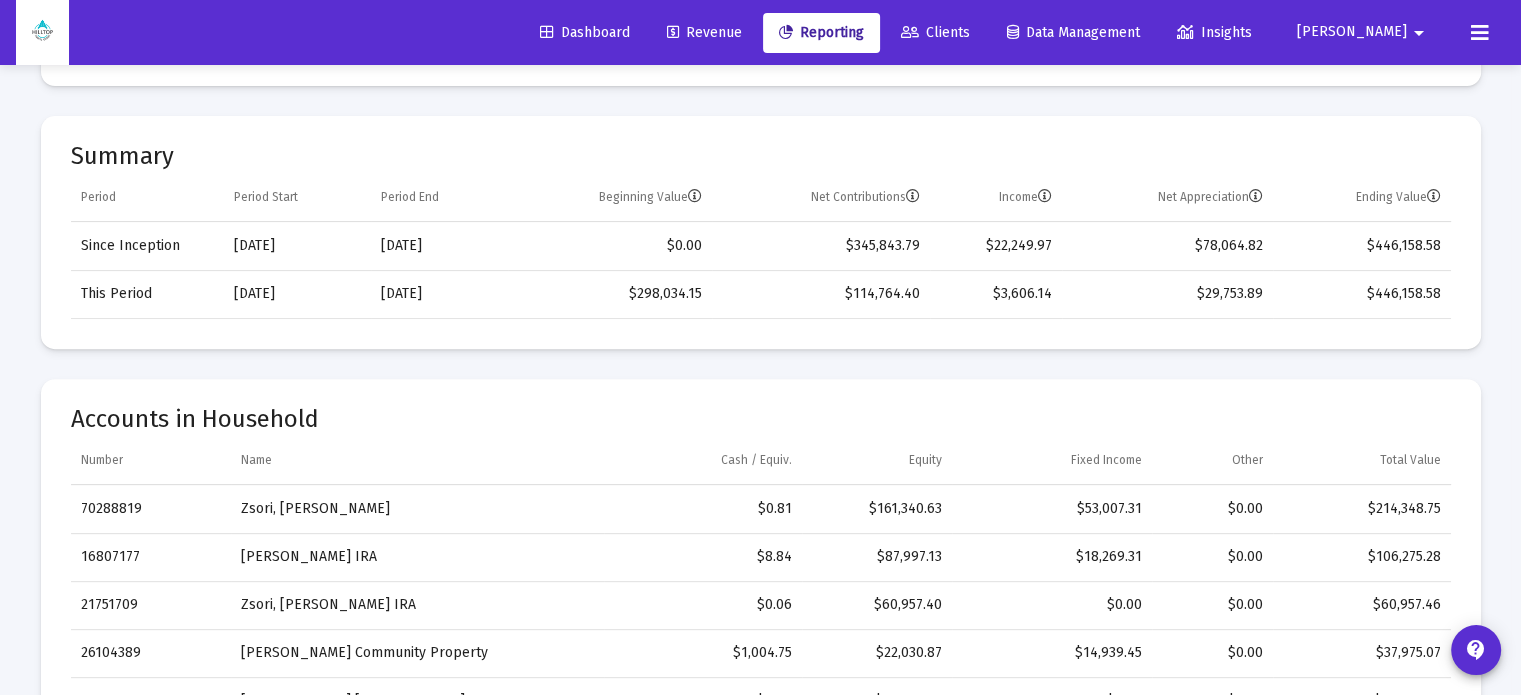 scroll, scrollTop: 646, scrollLeft: 0, axis: vertical 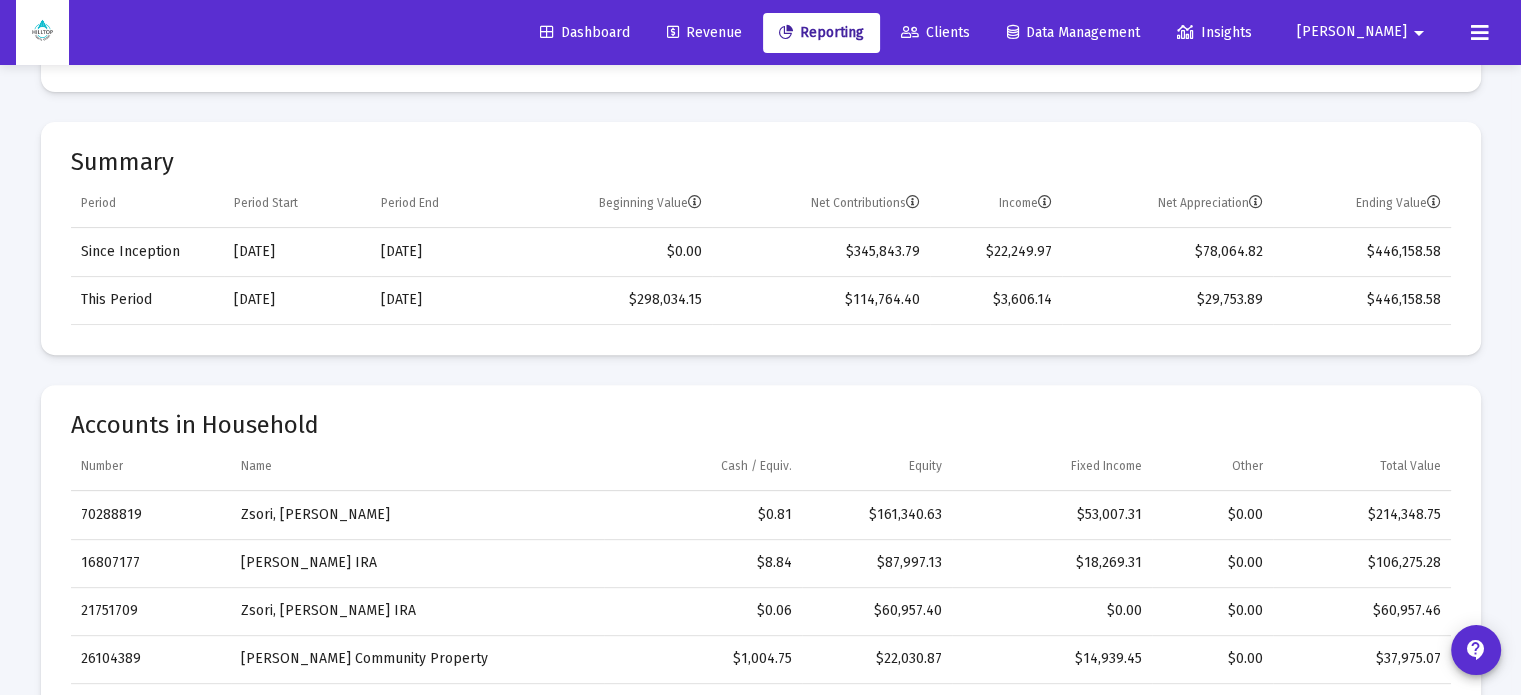 click on "Clients" 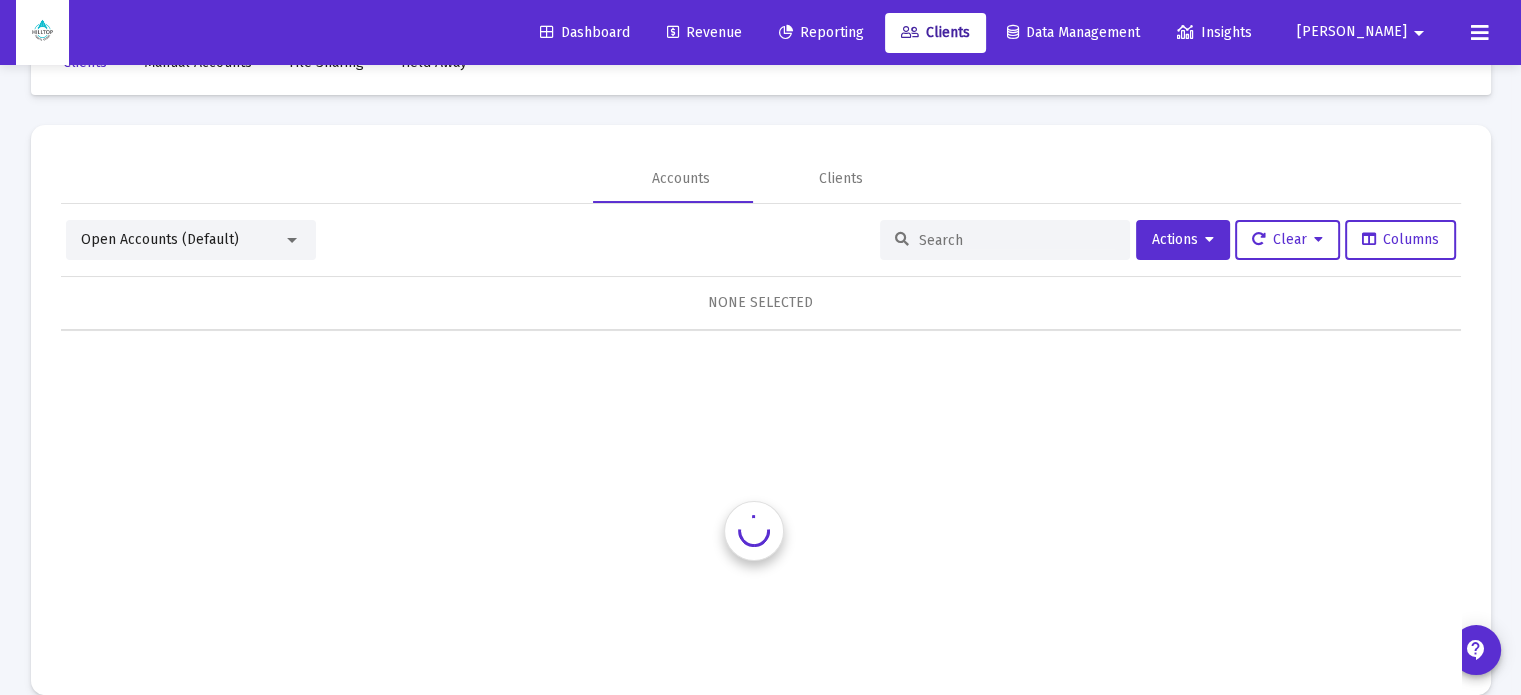 scroll, scrollTop: 94, scrollLeft: 0, axis: vertical 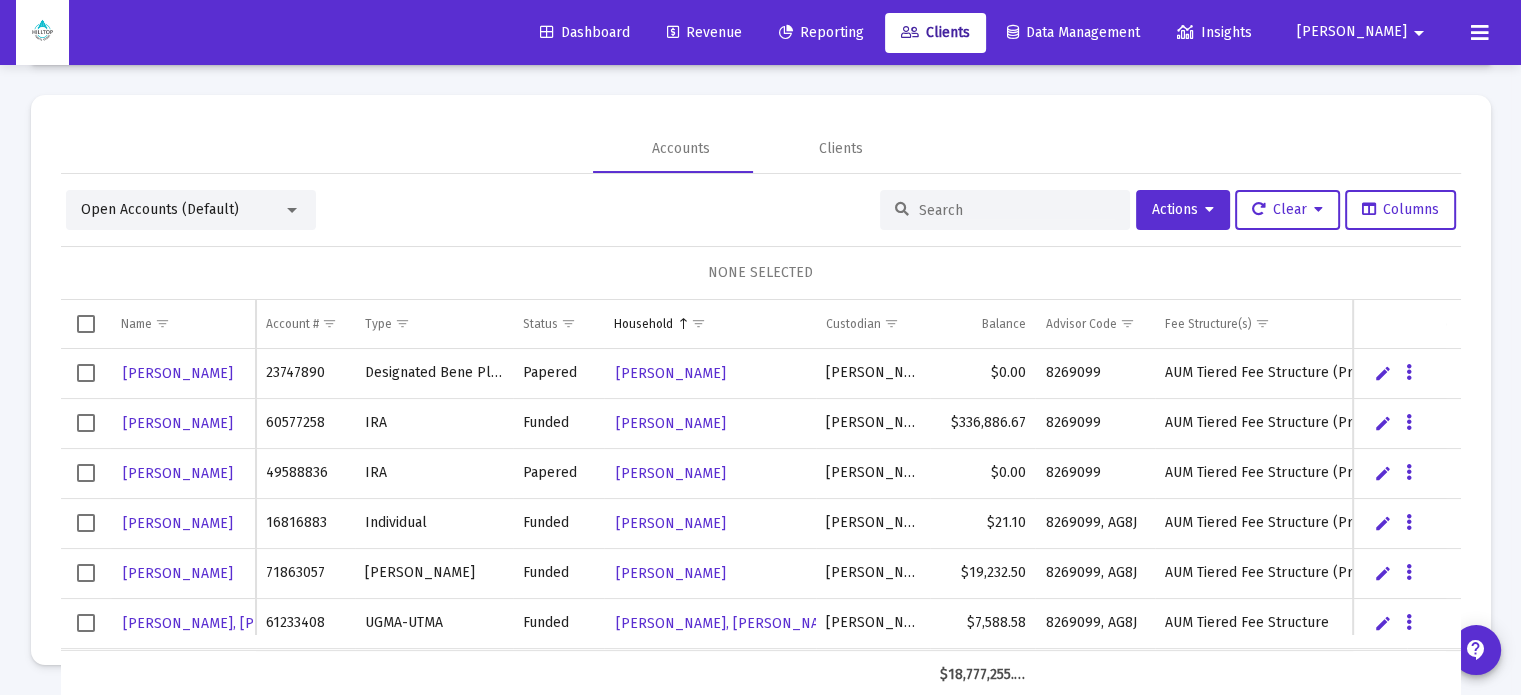 click at bounding box center (1017, 210) 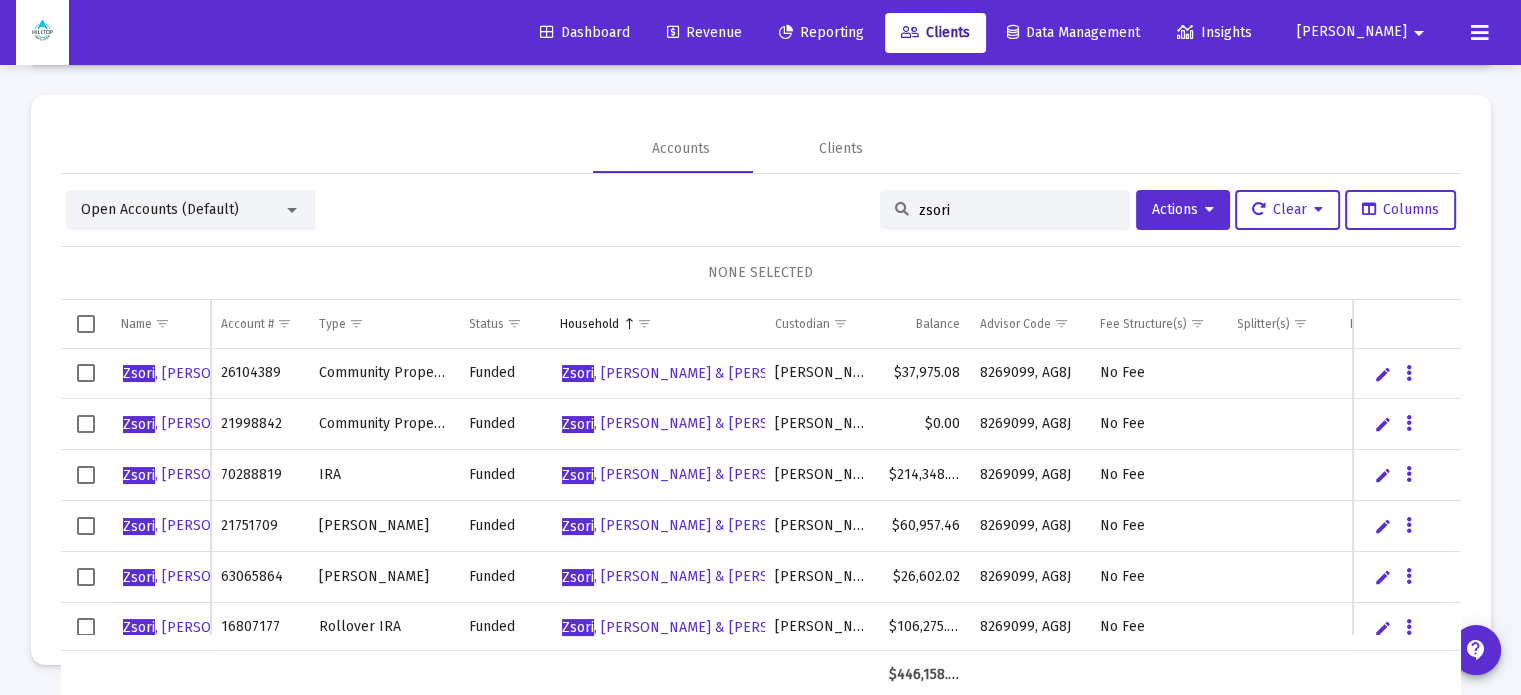 type on "zsori" 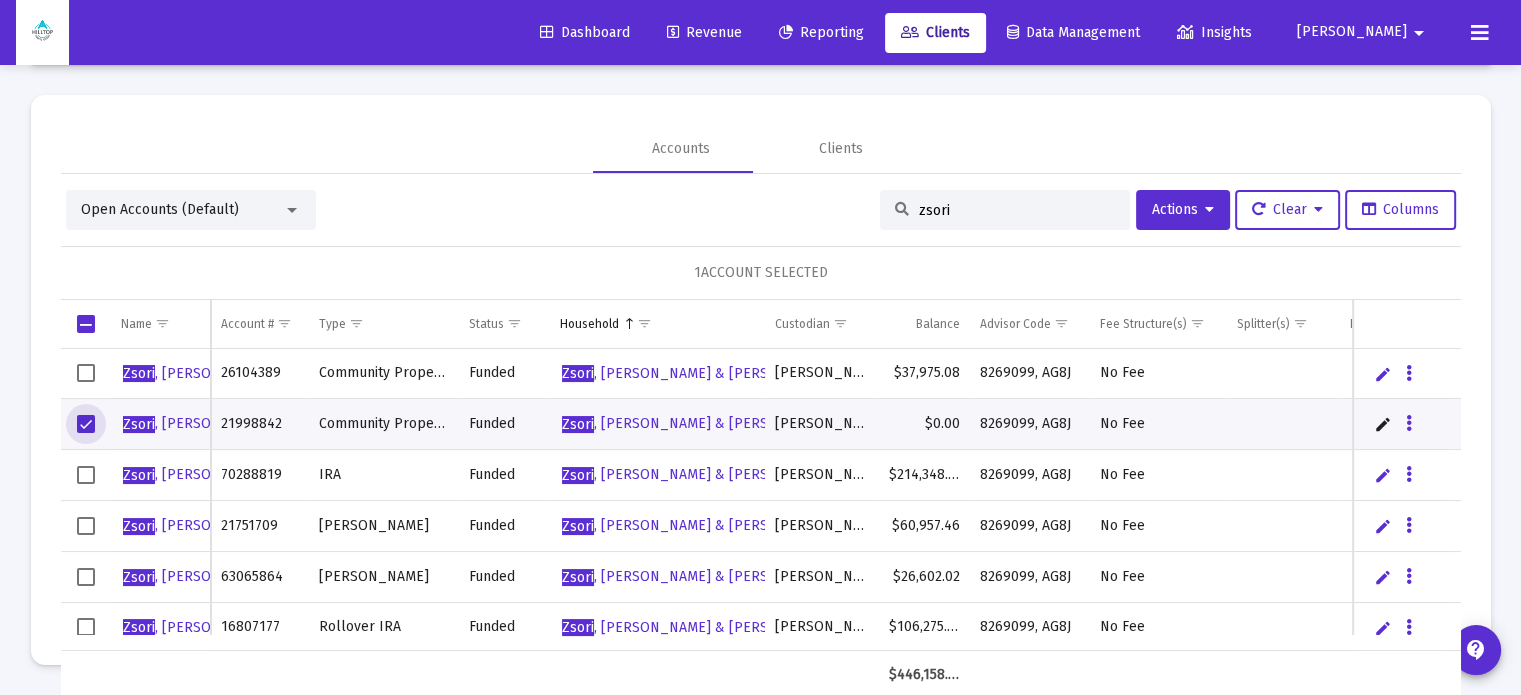click at bounding box center [86, 475] 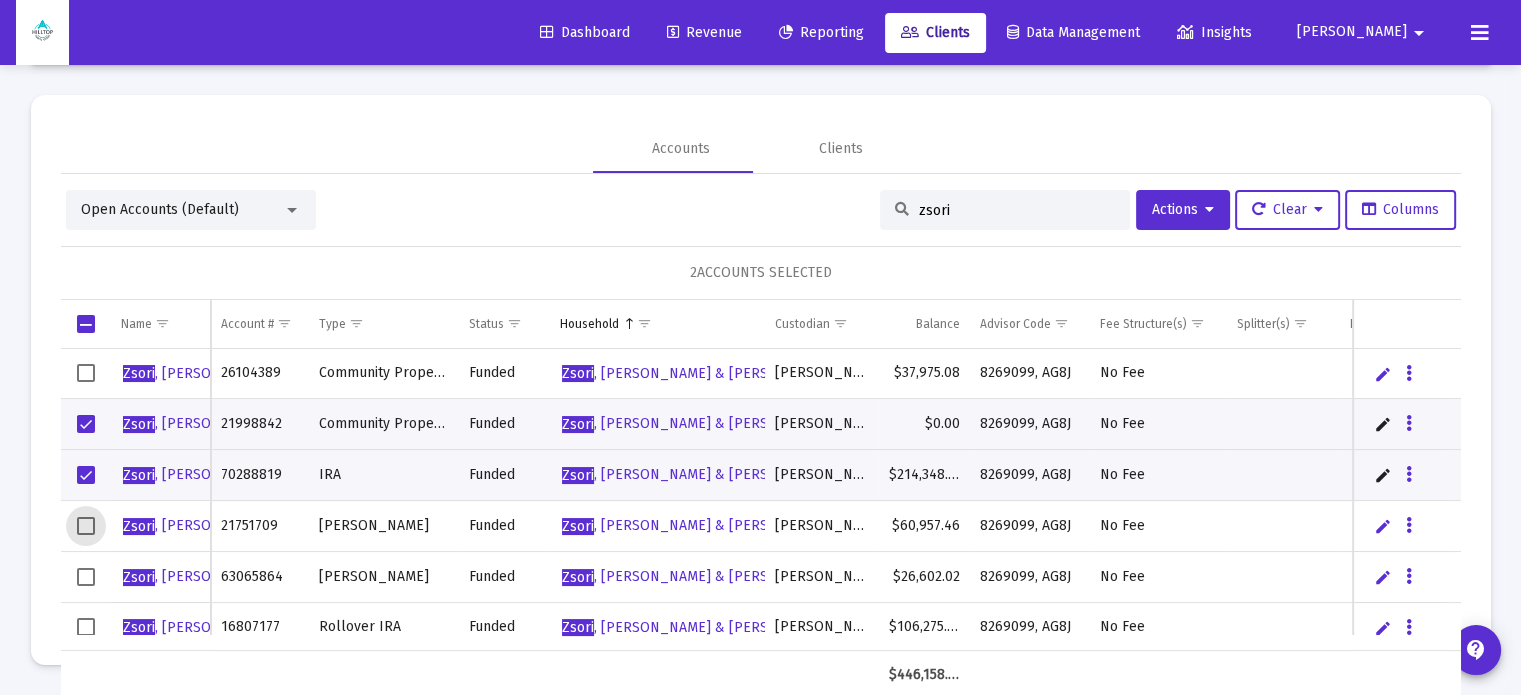 drag, startPoint x: 88, startPoint y: 518, endPoint x: 84, endPoint y: 557, distance: 39.20459 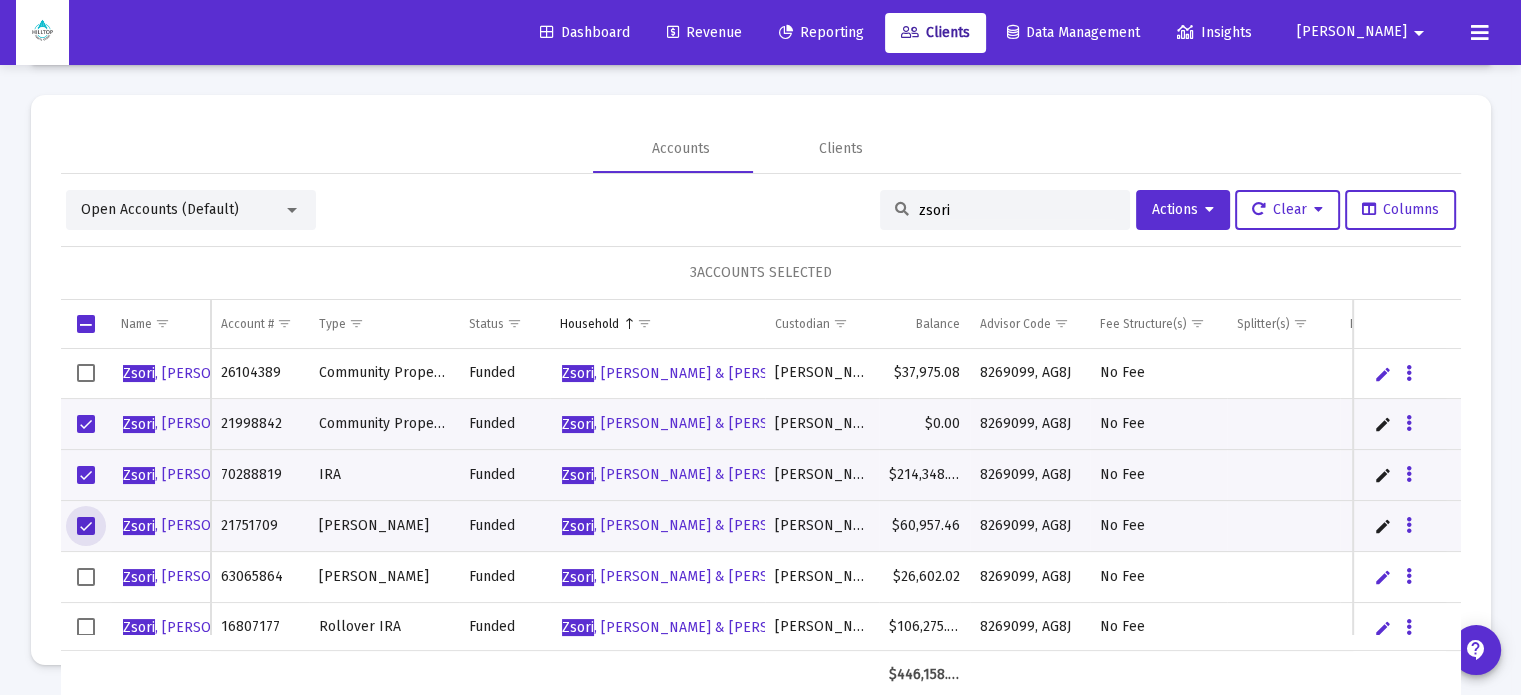 drag, startPoint x: 88, startPoint y: 571, endPoint x: 84, endPoint y: 598, distance: 27.294687 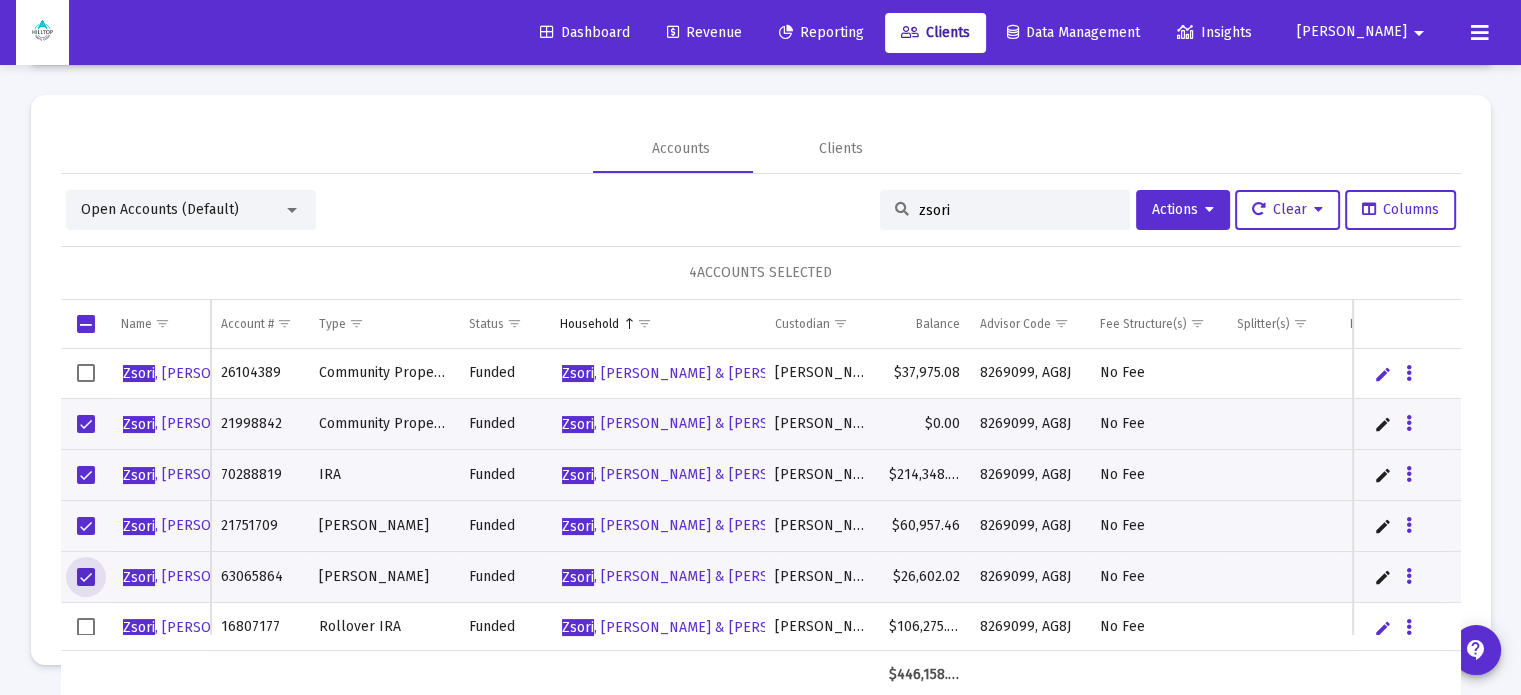 click at bounding box center (86, 627) 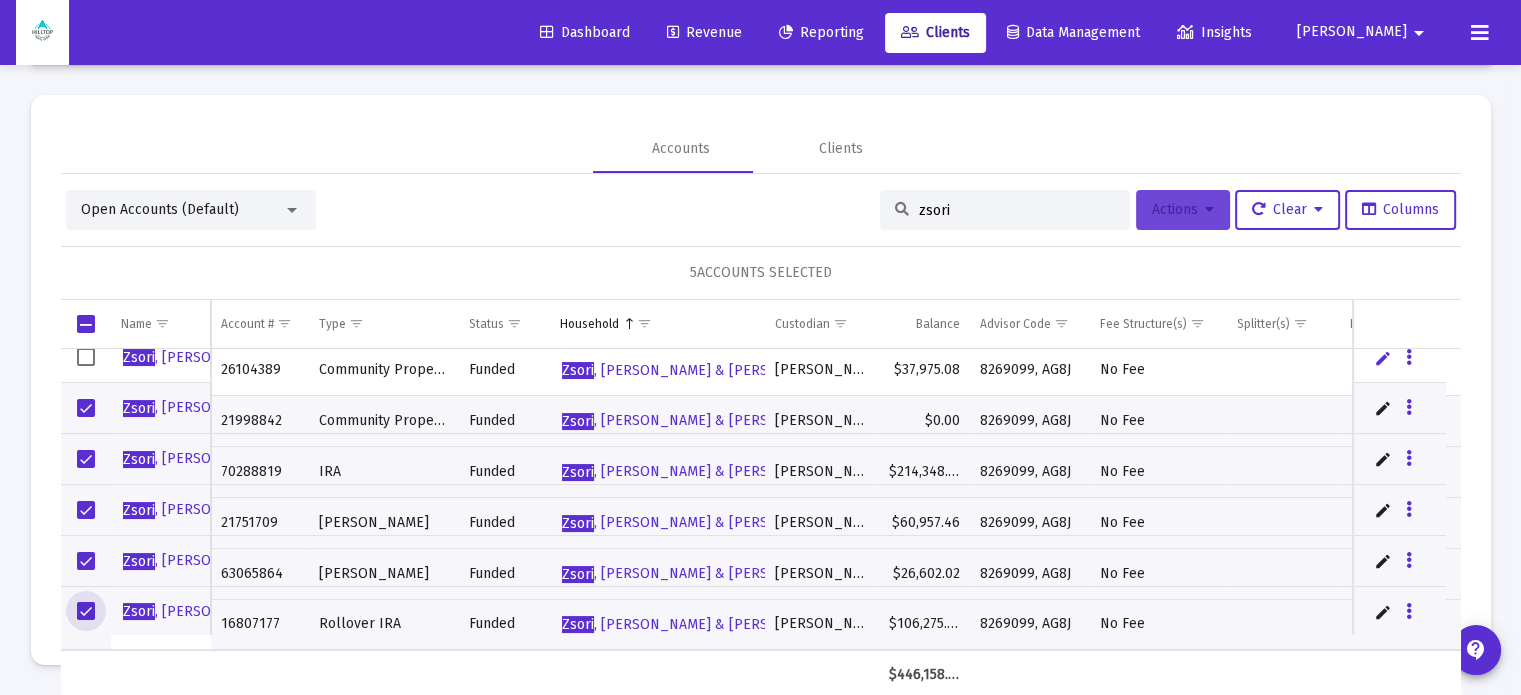 click on "Actions" at bounding box center (1183, 209) 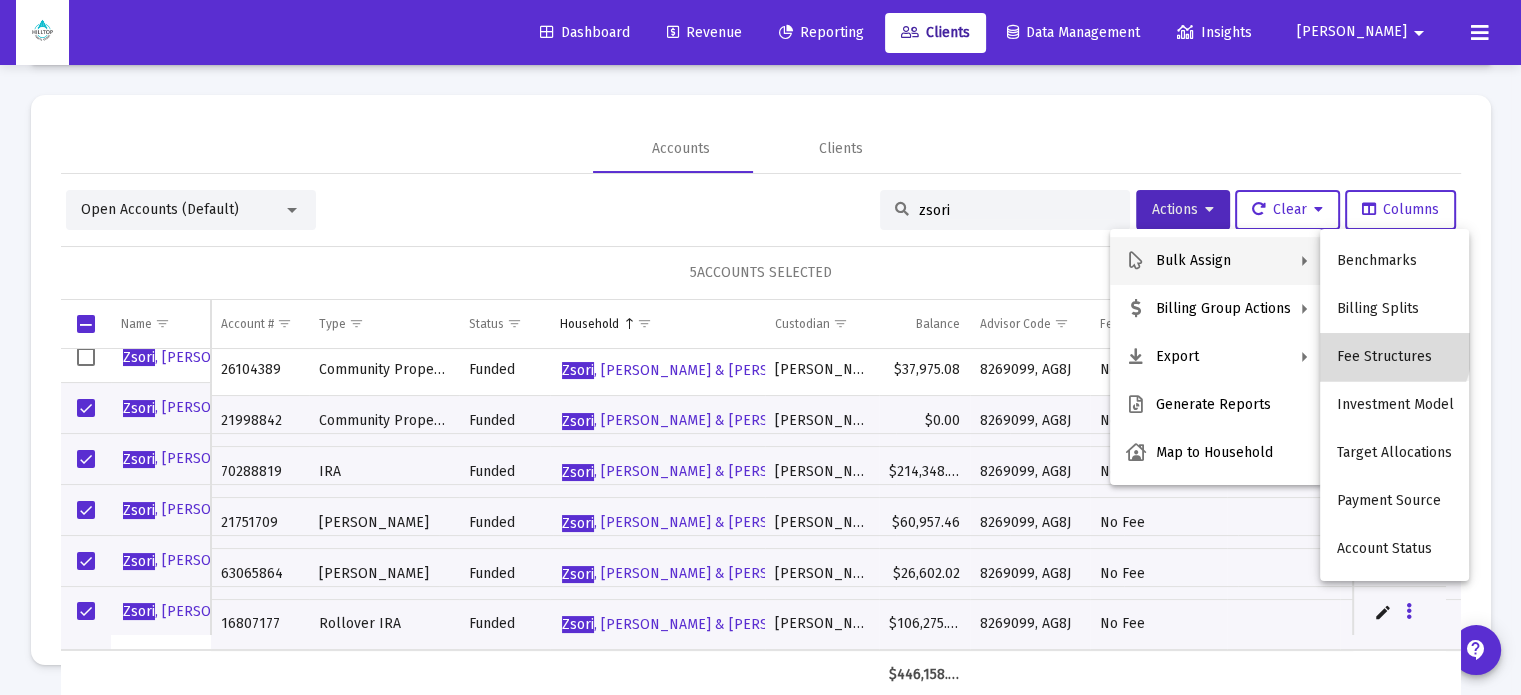 click on "Fee Structures" at bounding box center (1394, 357) 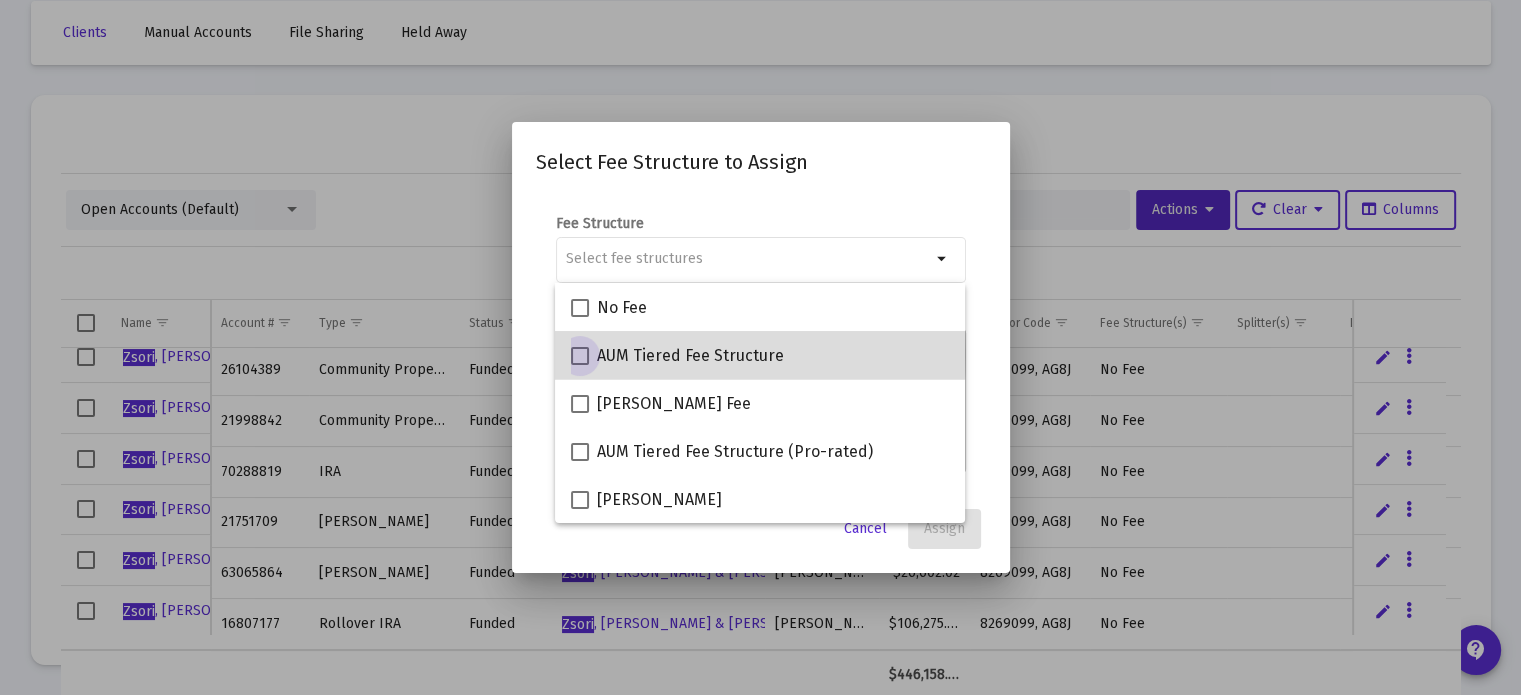 click at bounding box center [580, 356] 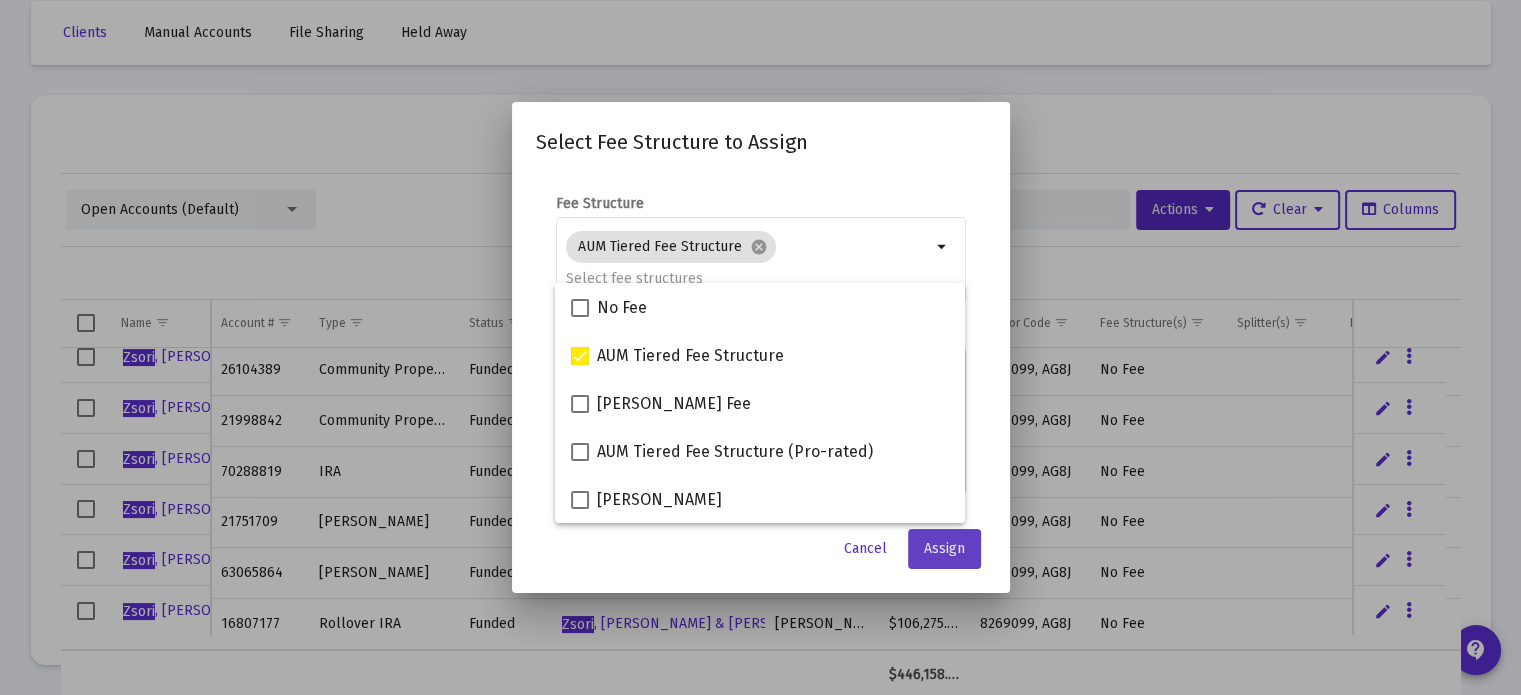 click on "Assign" at bounding box center (944, 549) 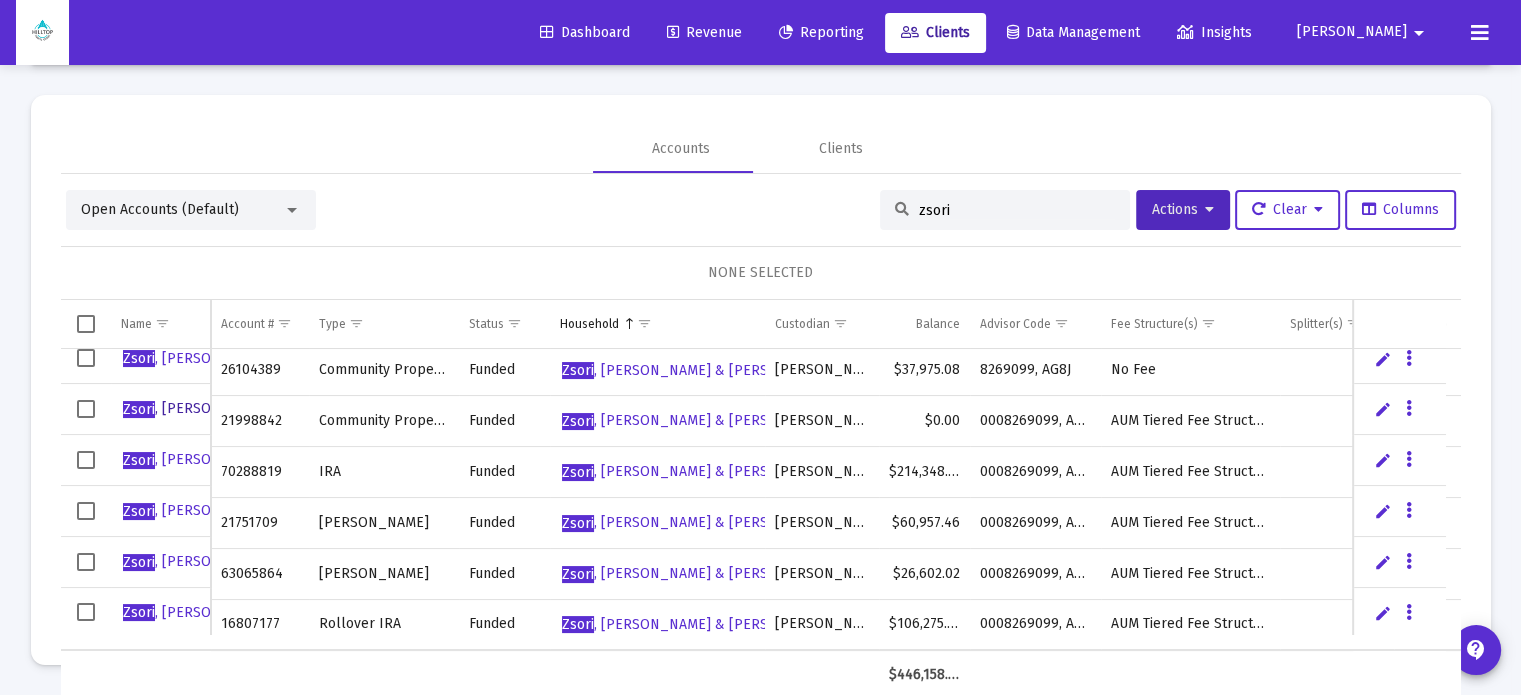 click on "[PERSON_NAME]" at bounding box center (197, 408) 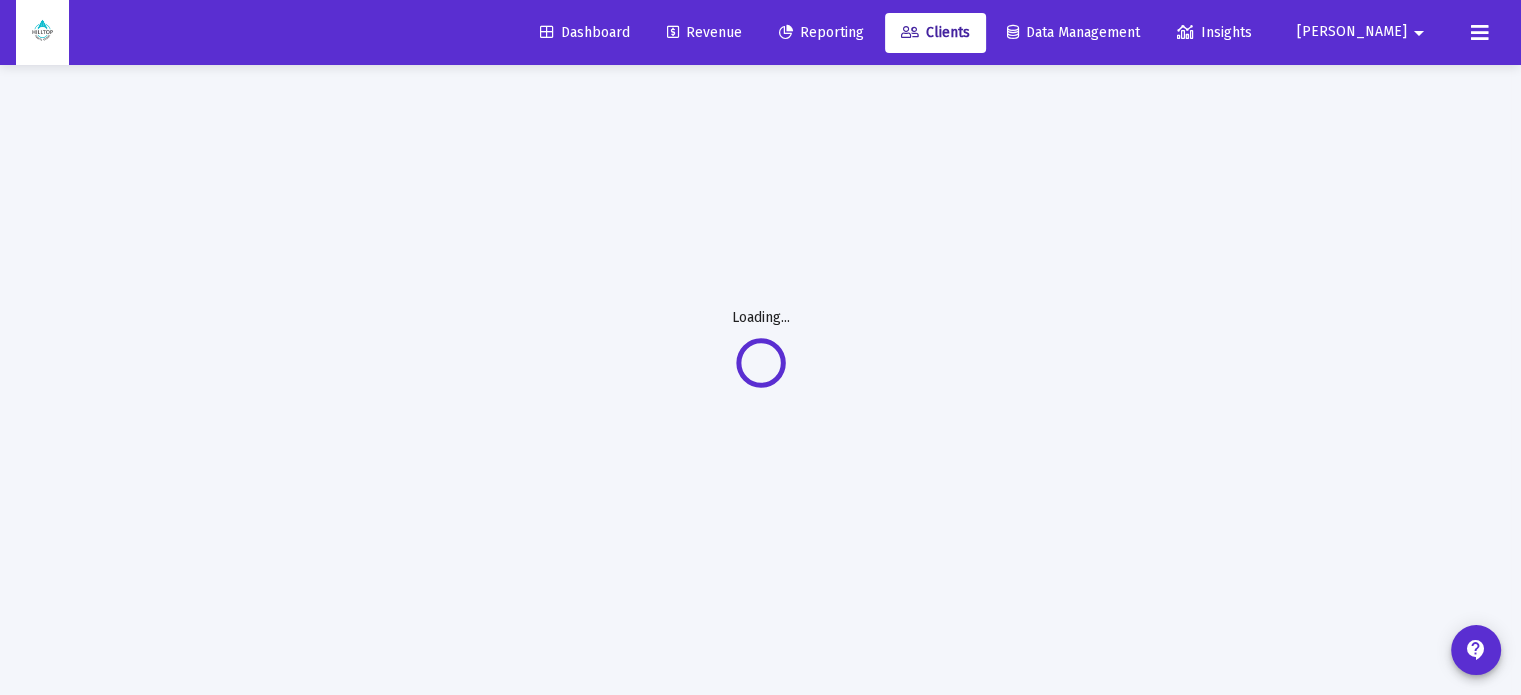 scroll, scrollTop: 64, scrollLeft: 0, axis: vertical 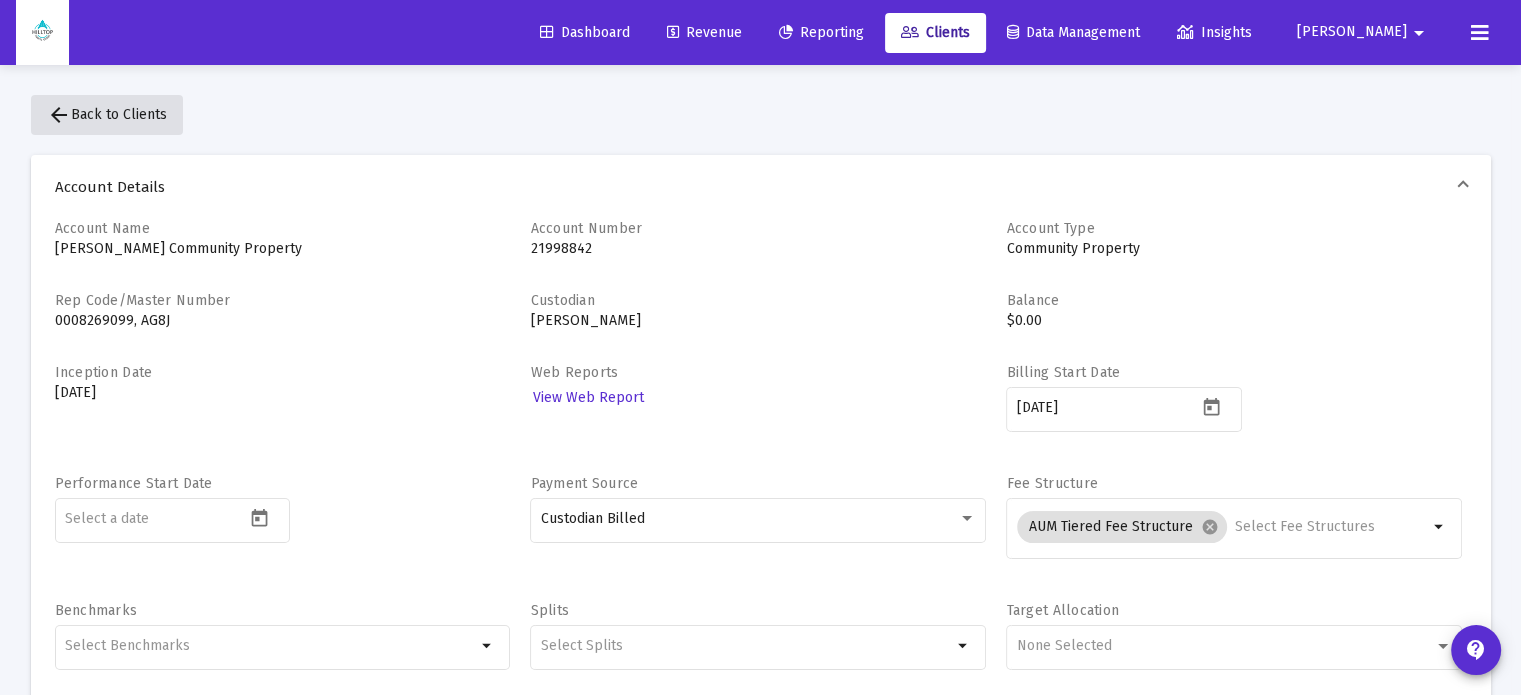 click on "arrow_back  Back to Clients" 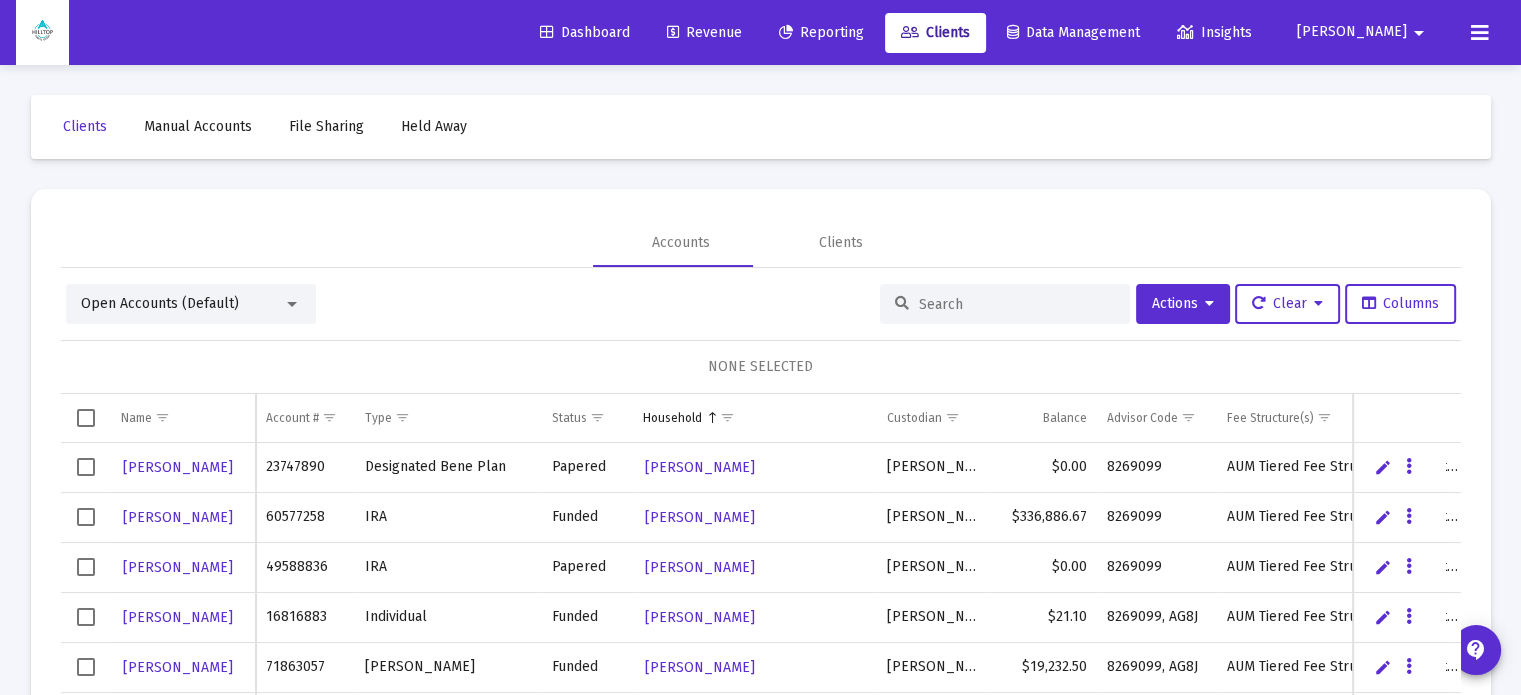 click on "Revenue" 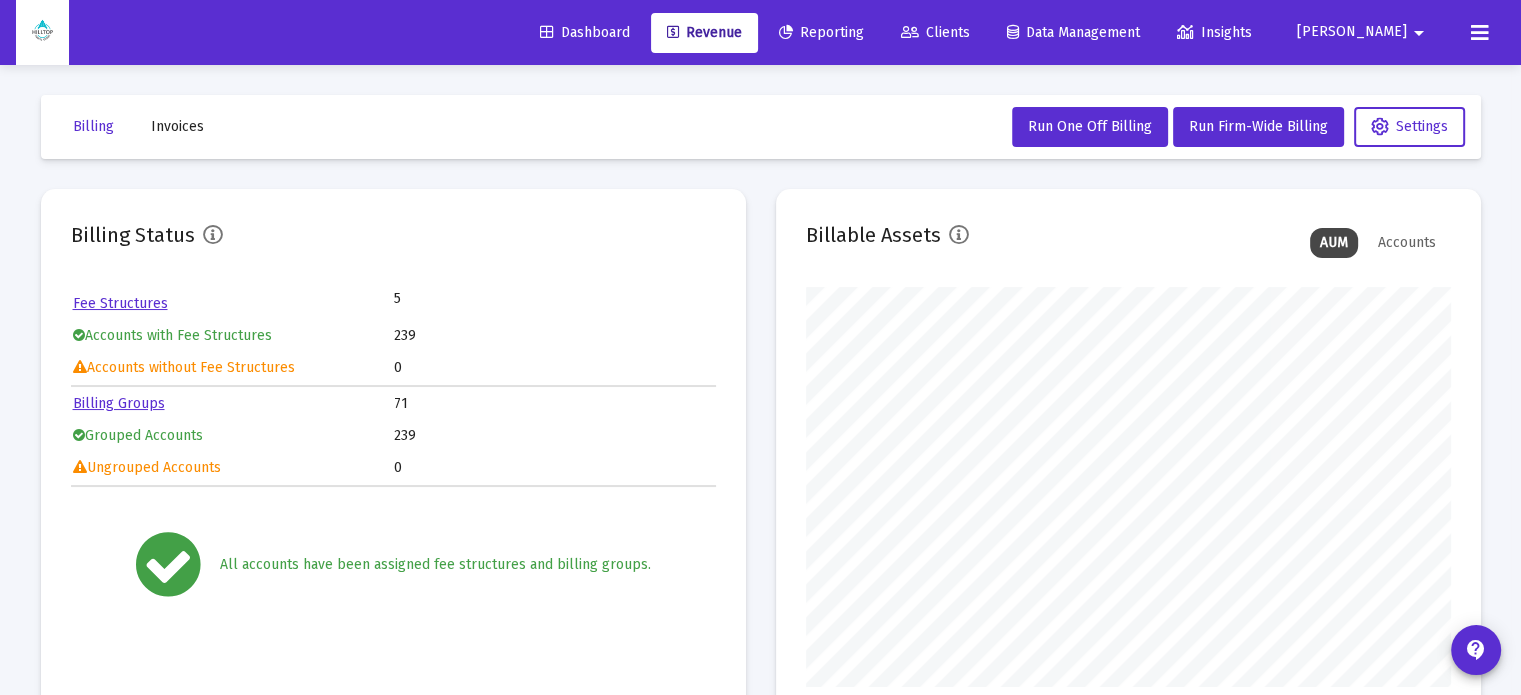 scroll, scrollTop: 999600, scrollLeft: 999355, axis: both 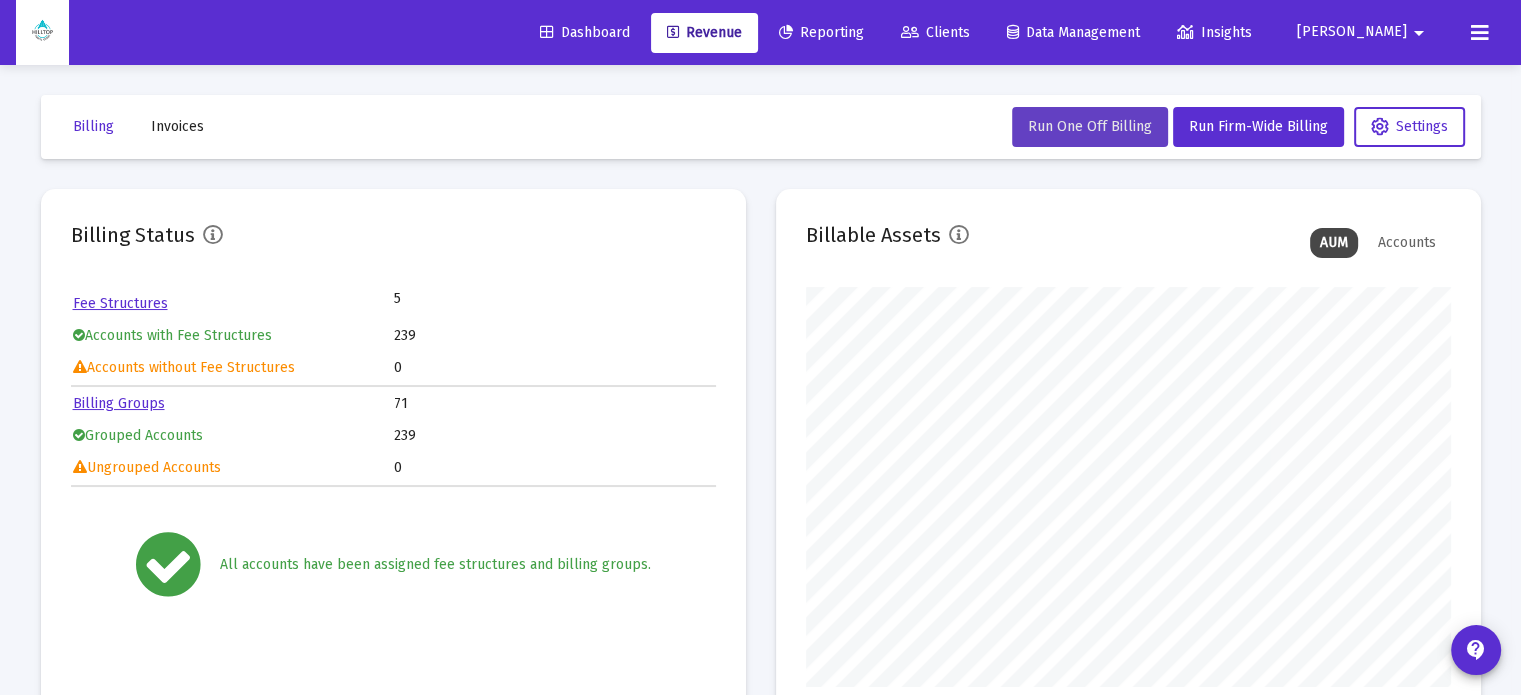 click on "Run One Off Billing" 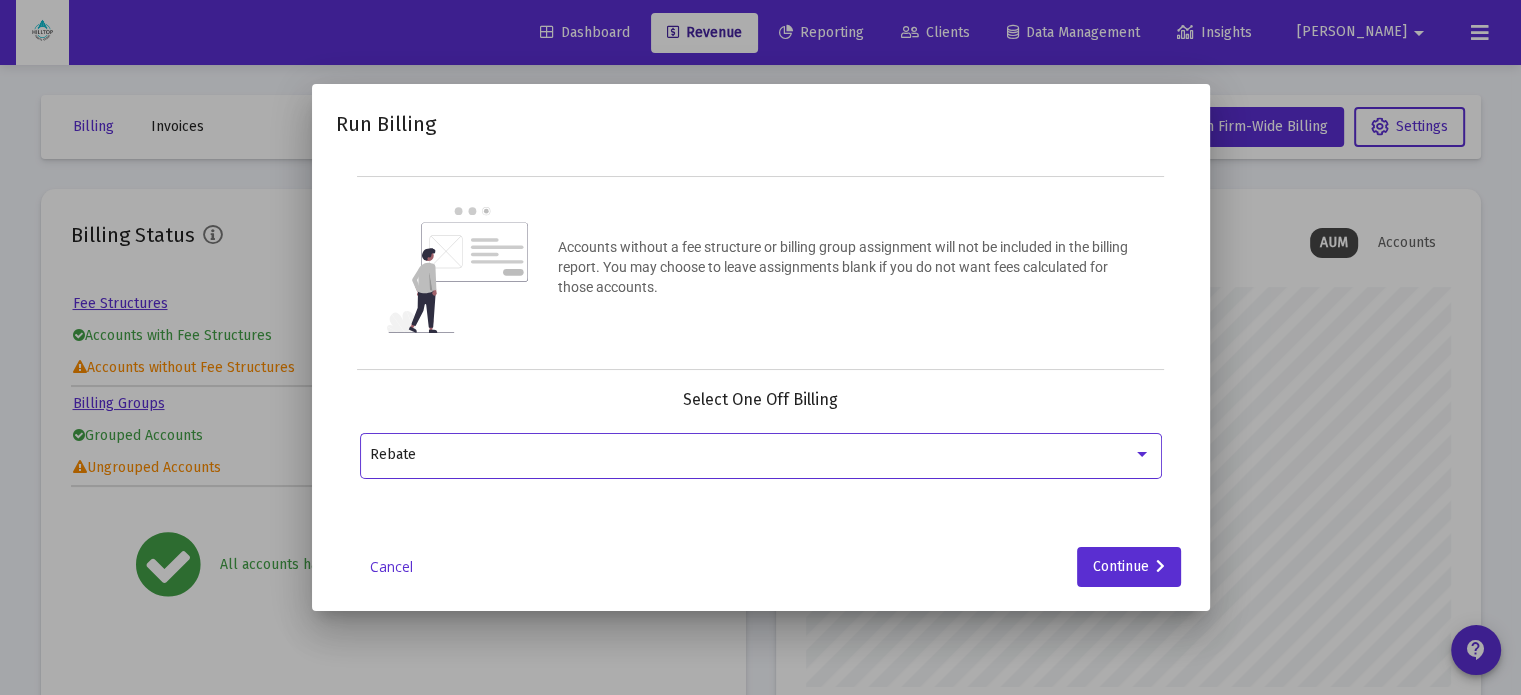 click on "Rebate" at bounding box center [751, 455] 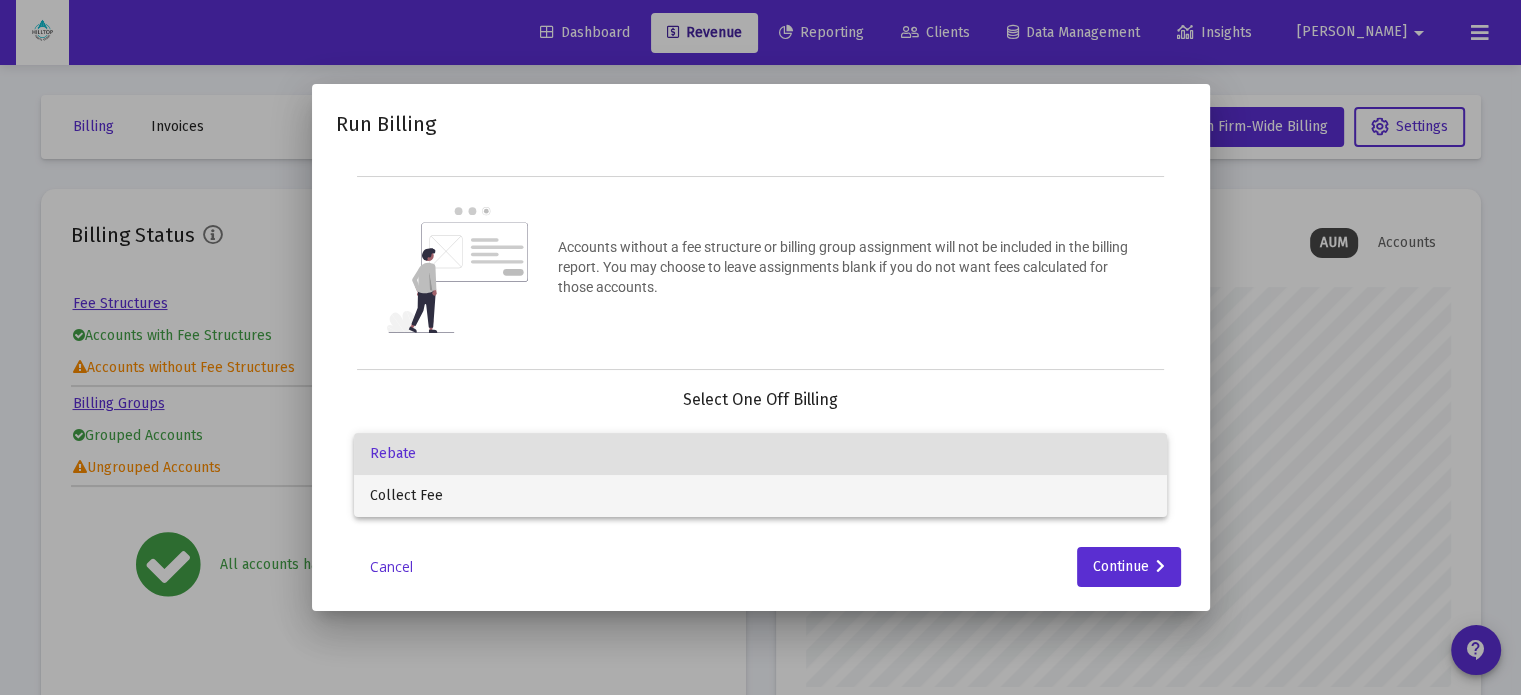 click on "Collect Fee" at bounding box center [760, 496] 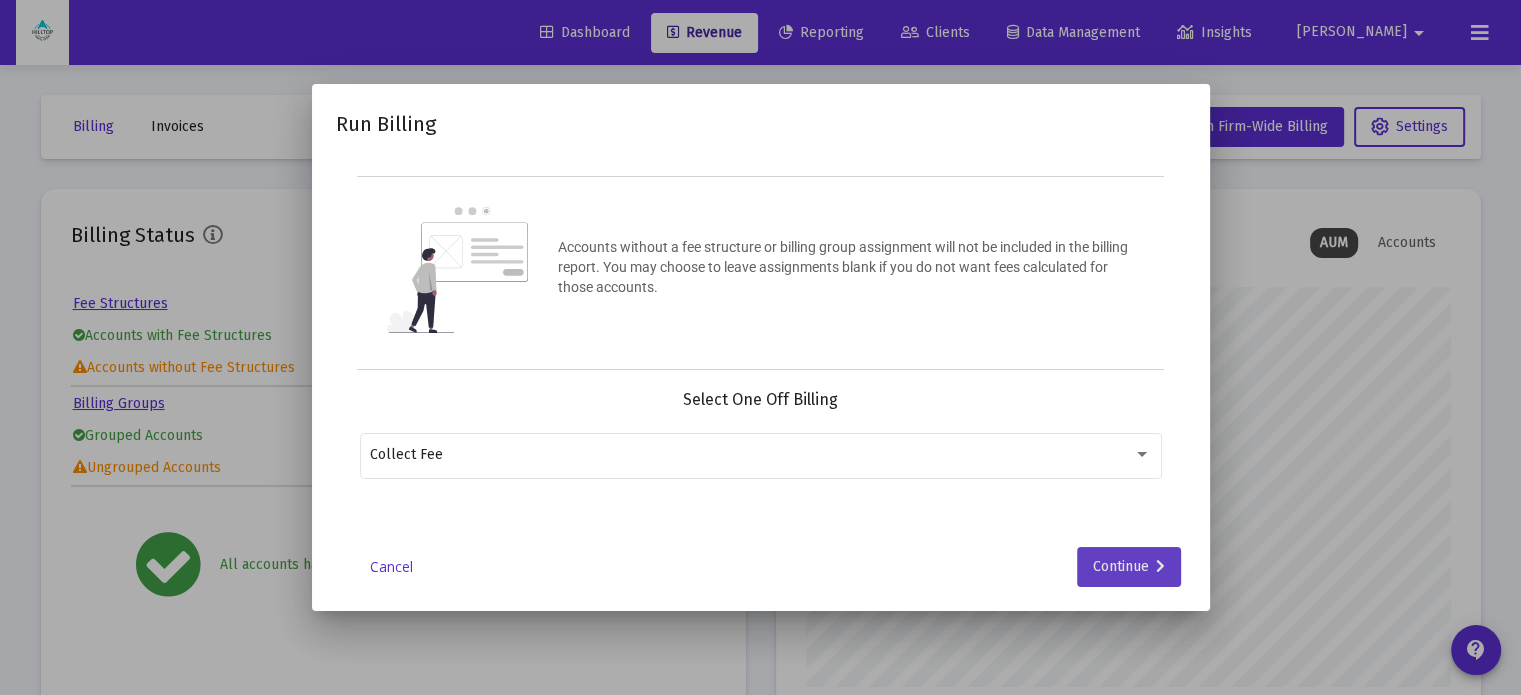 click on "Continue" at bounding box center (1129, 567) 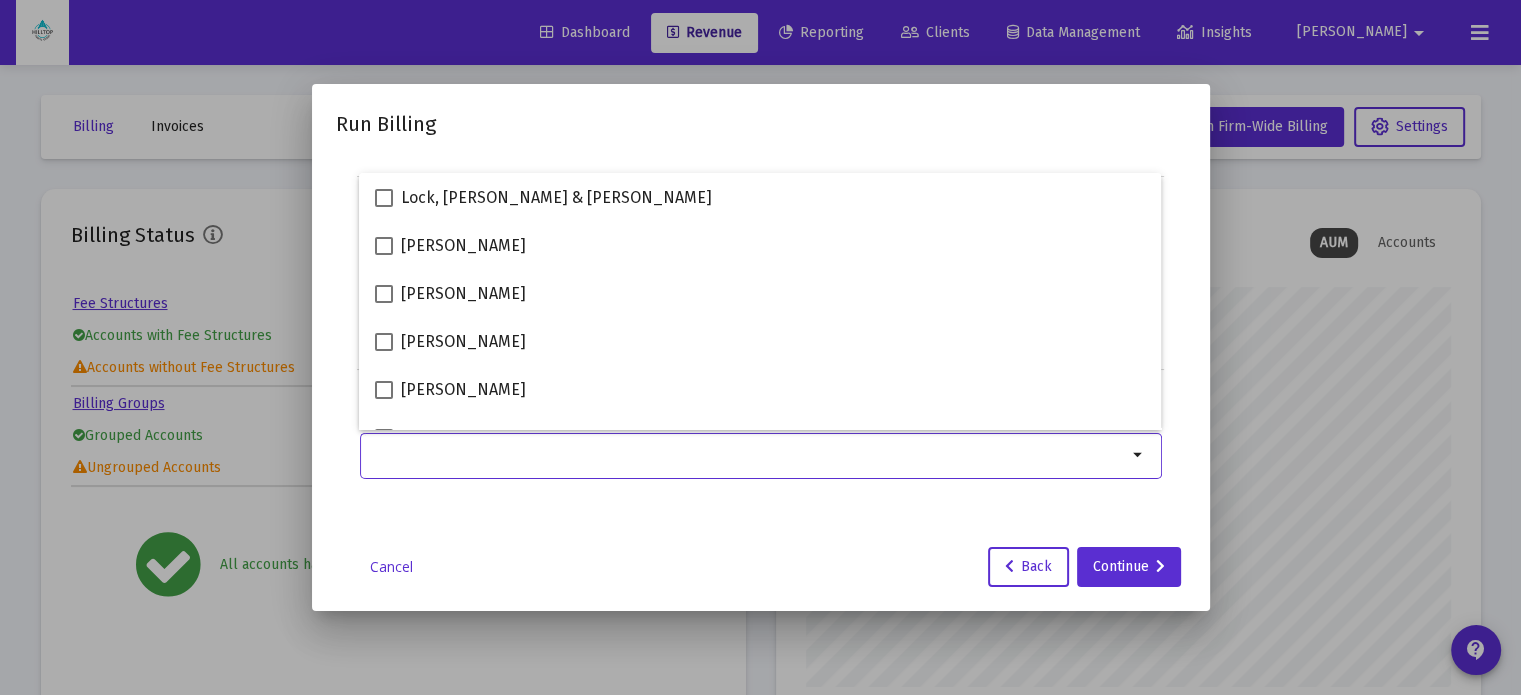 click at bounding box center (748, 455) 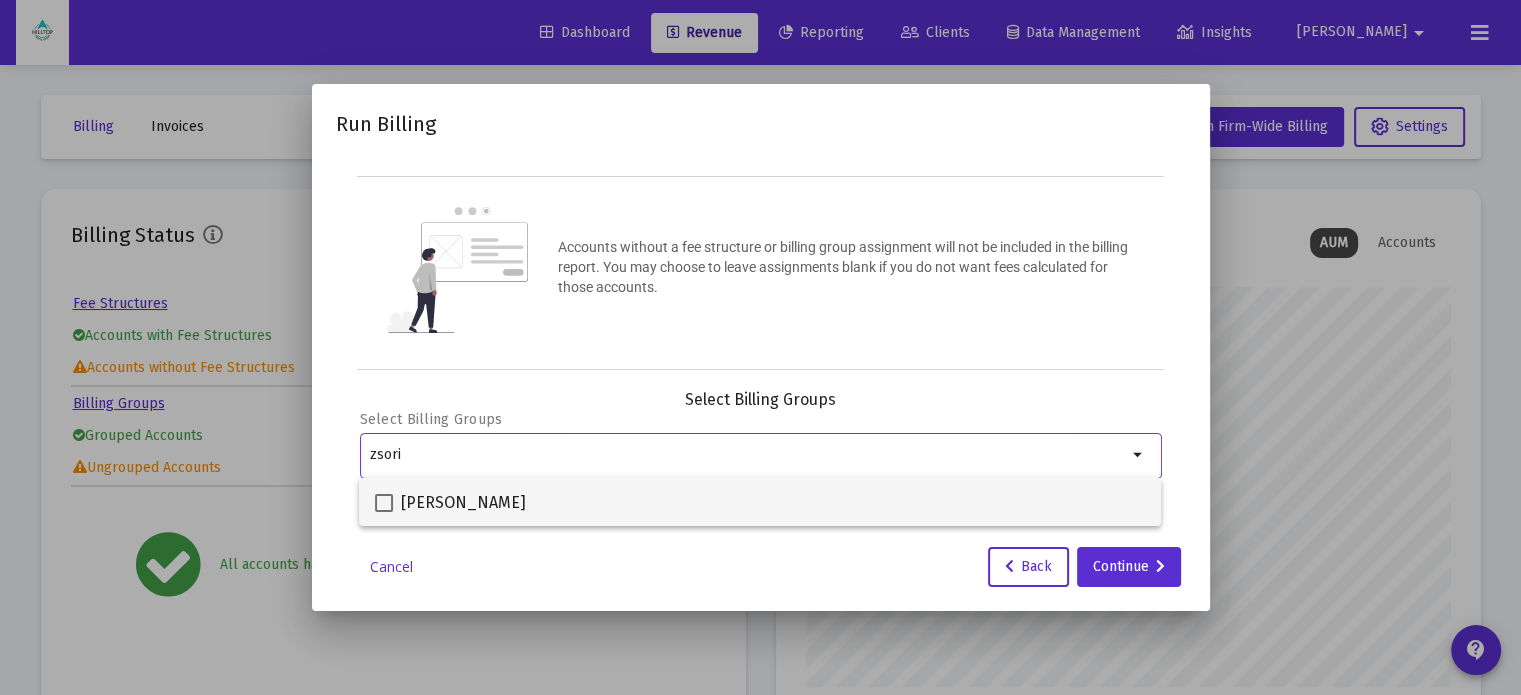 type on "zsori" 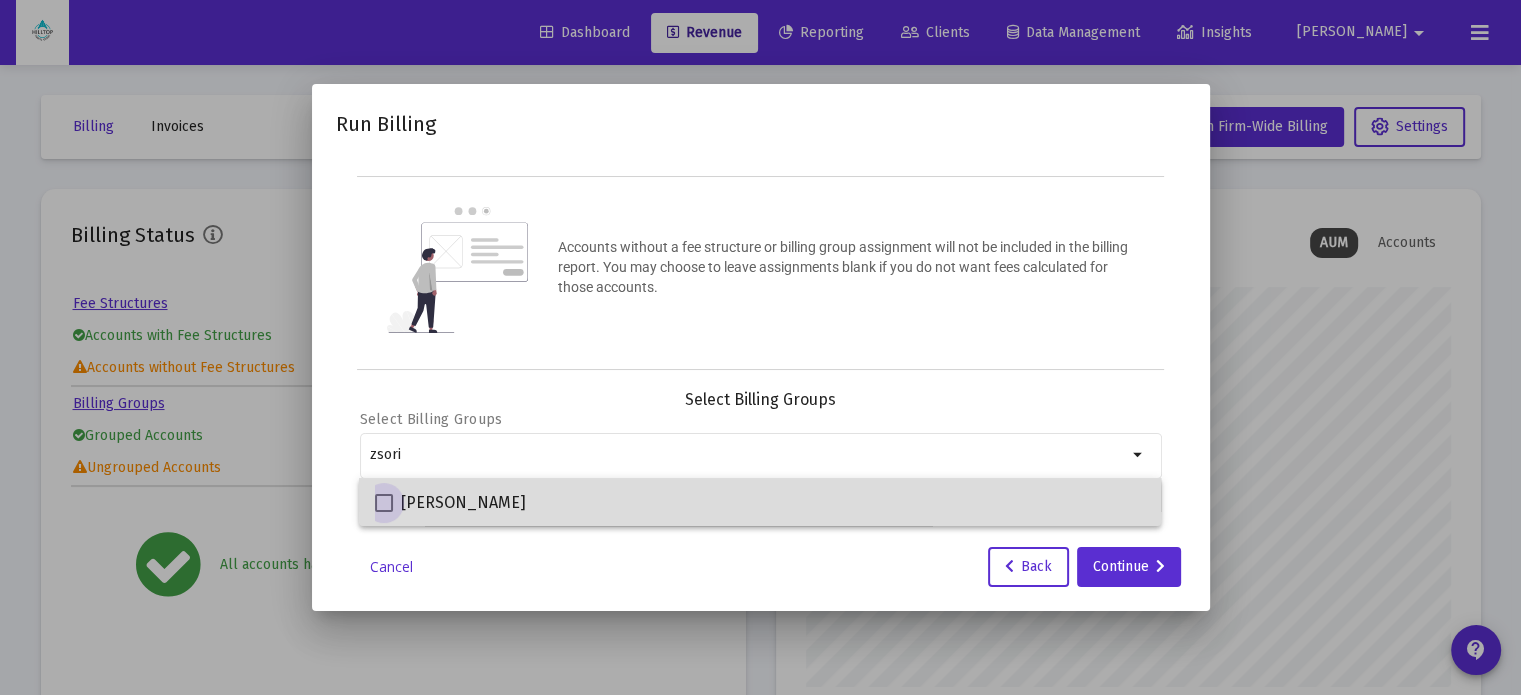 click on "[PERSON_NAME]" at bounding box center (463, 503) 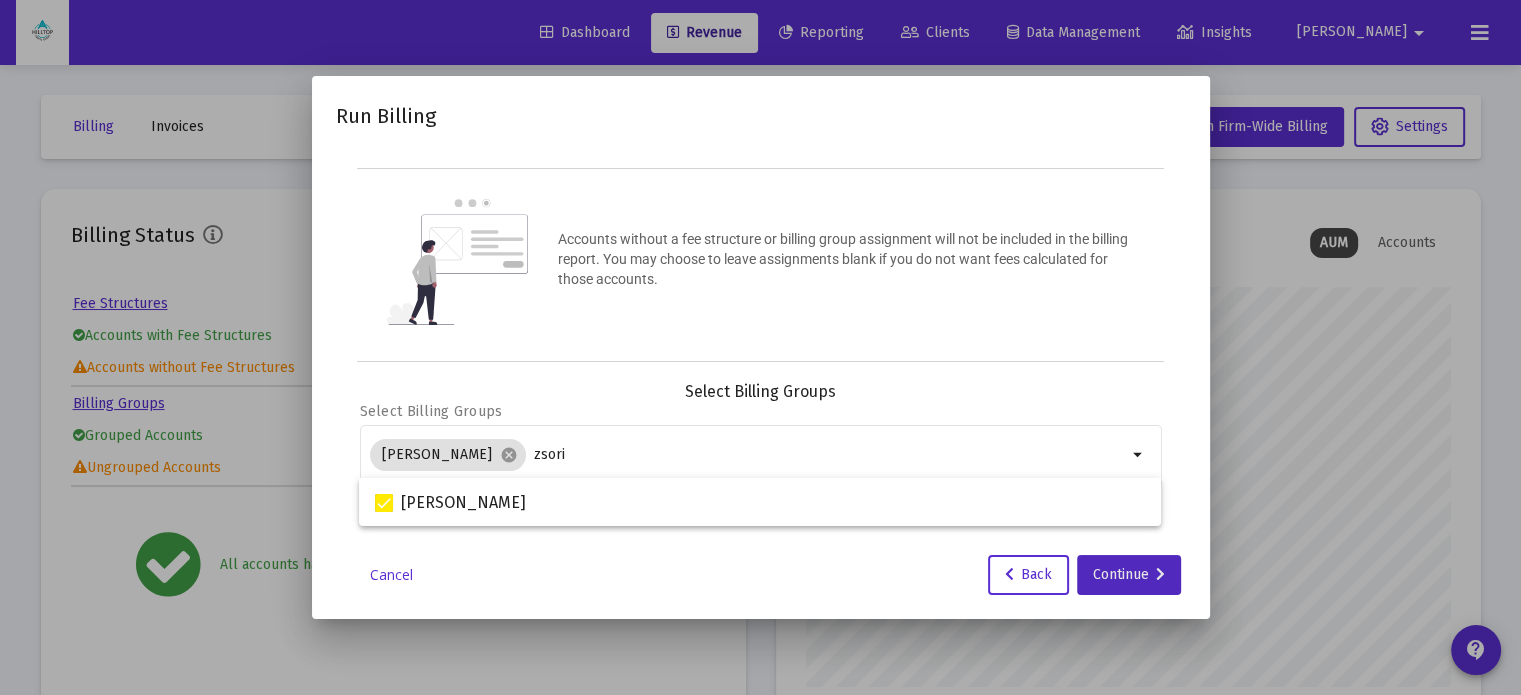 click on "Continue" at bounding box center [1129, 575] 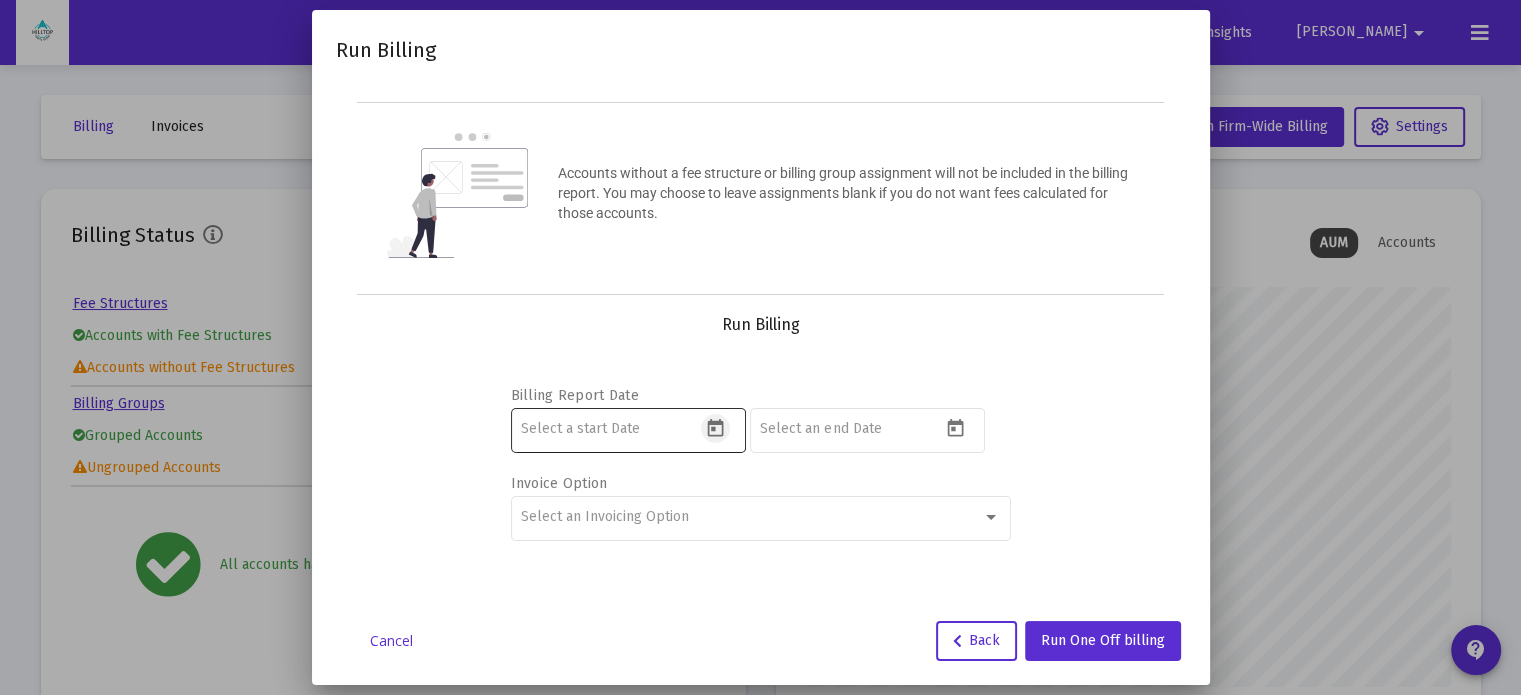 click 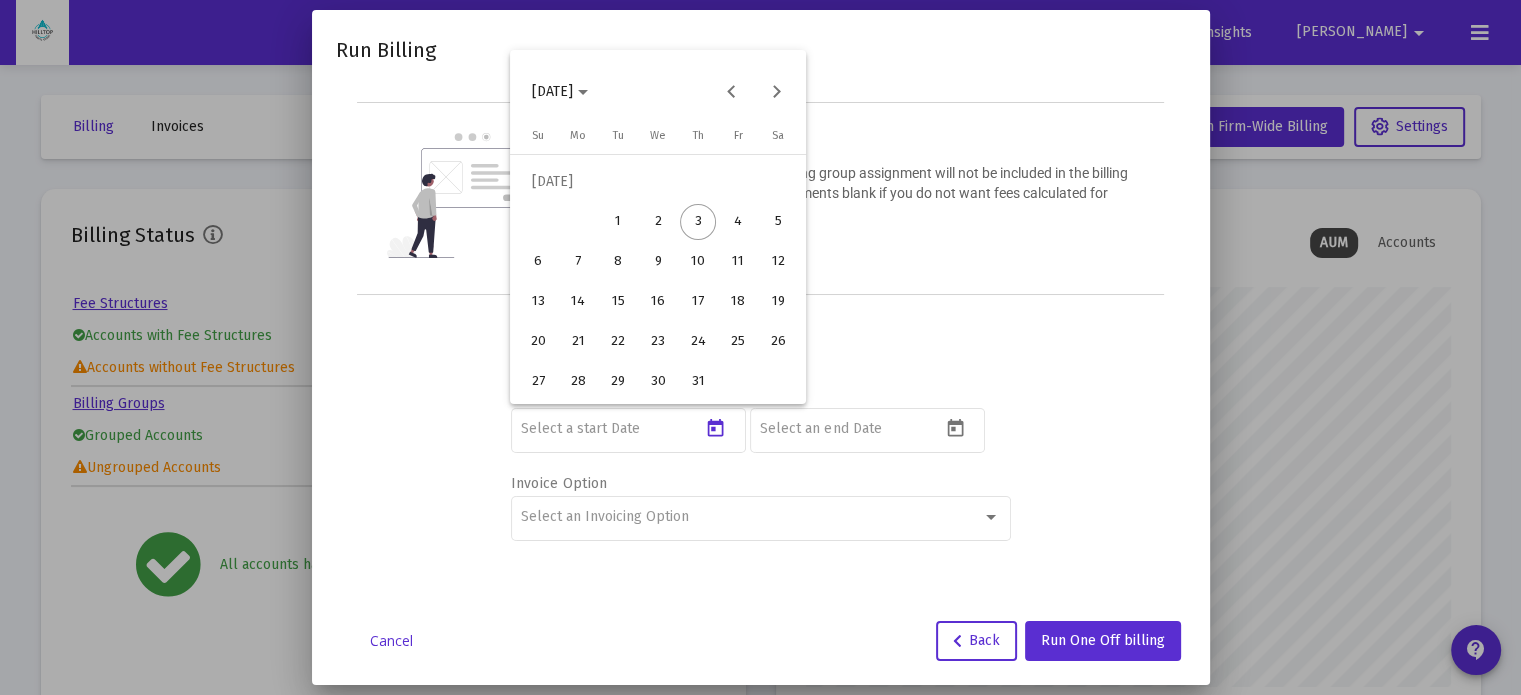 click on "1" at bounding box center [618, 222] 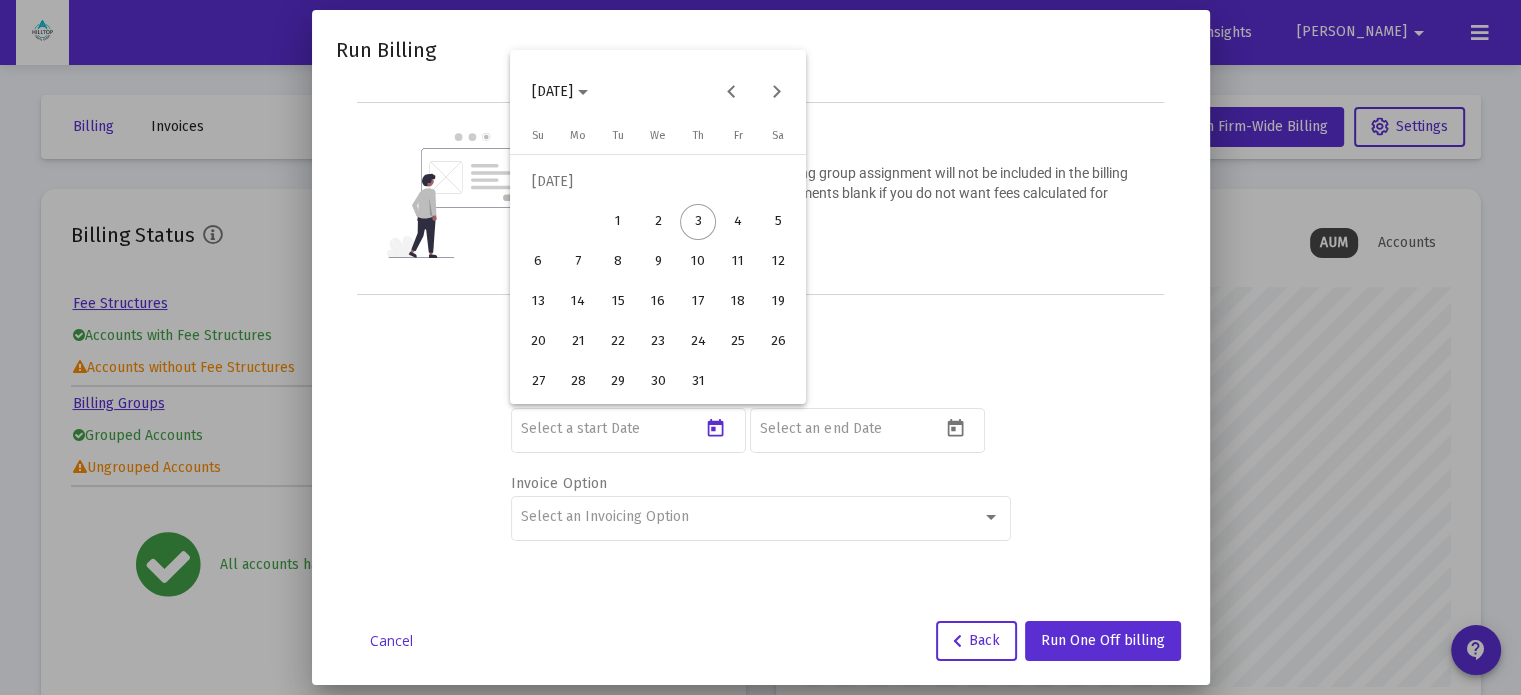 type on "[DATE]" 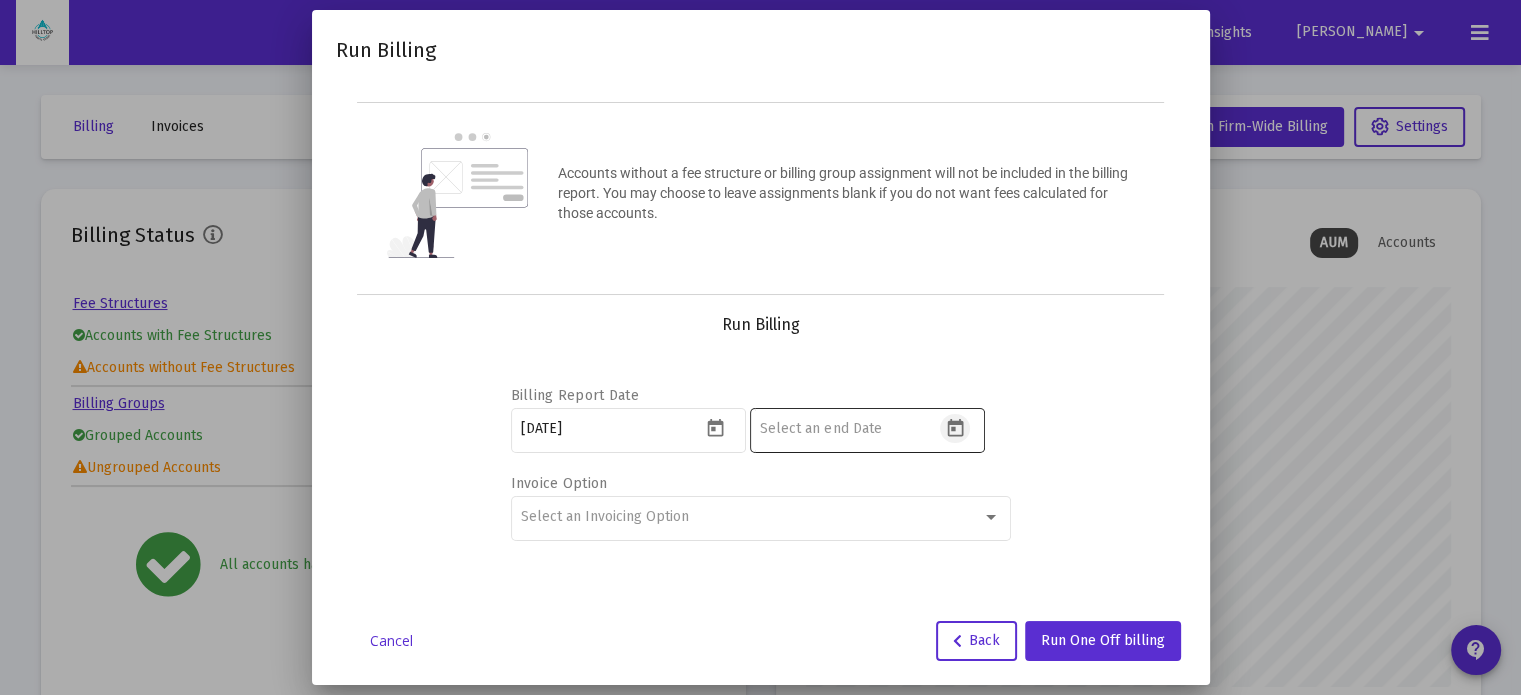 click 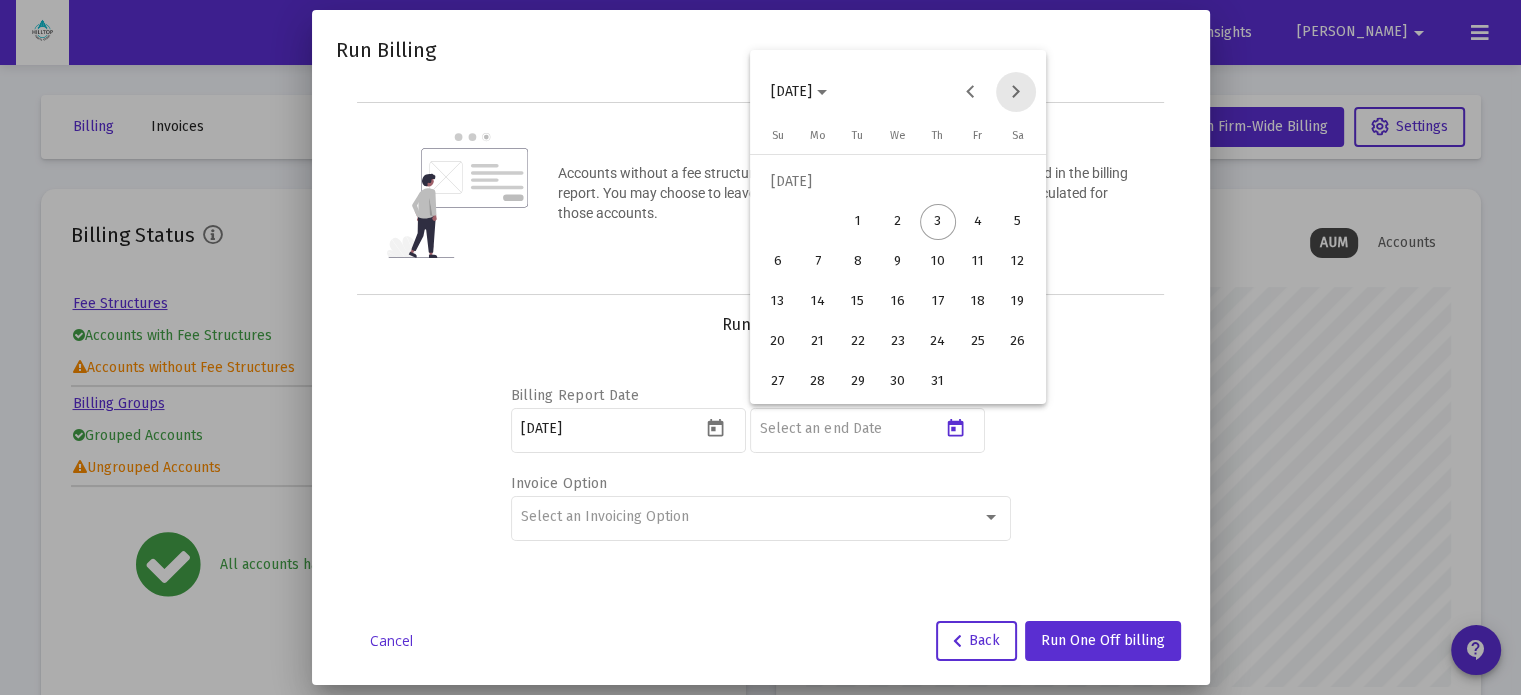 click at bounding box center (1016, 92) 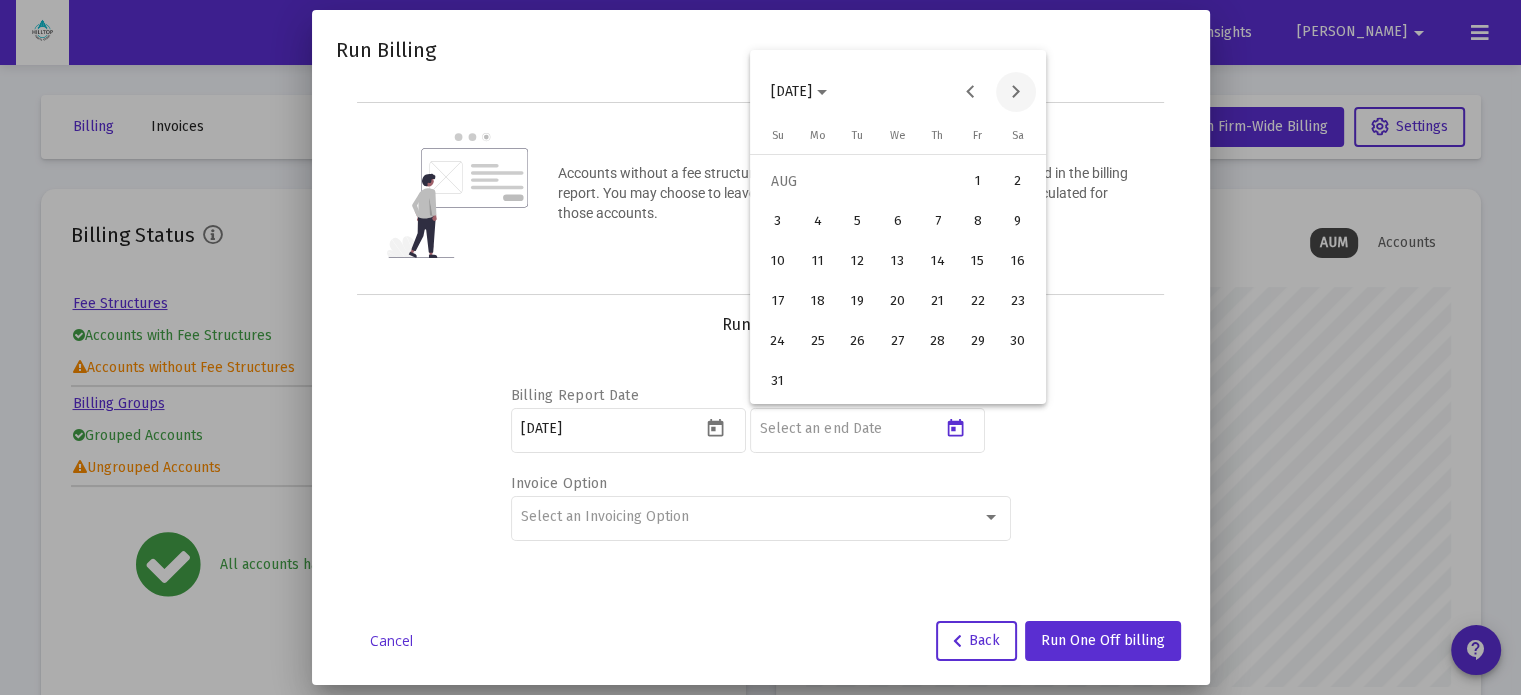 click at bounding box center [1016, 92] 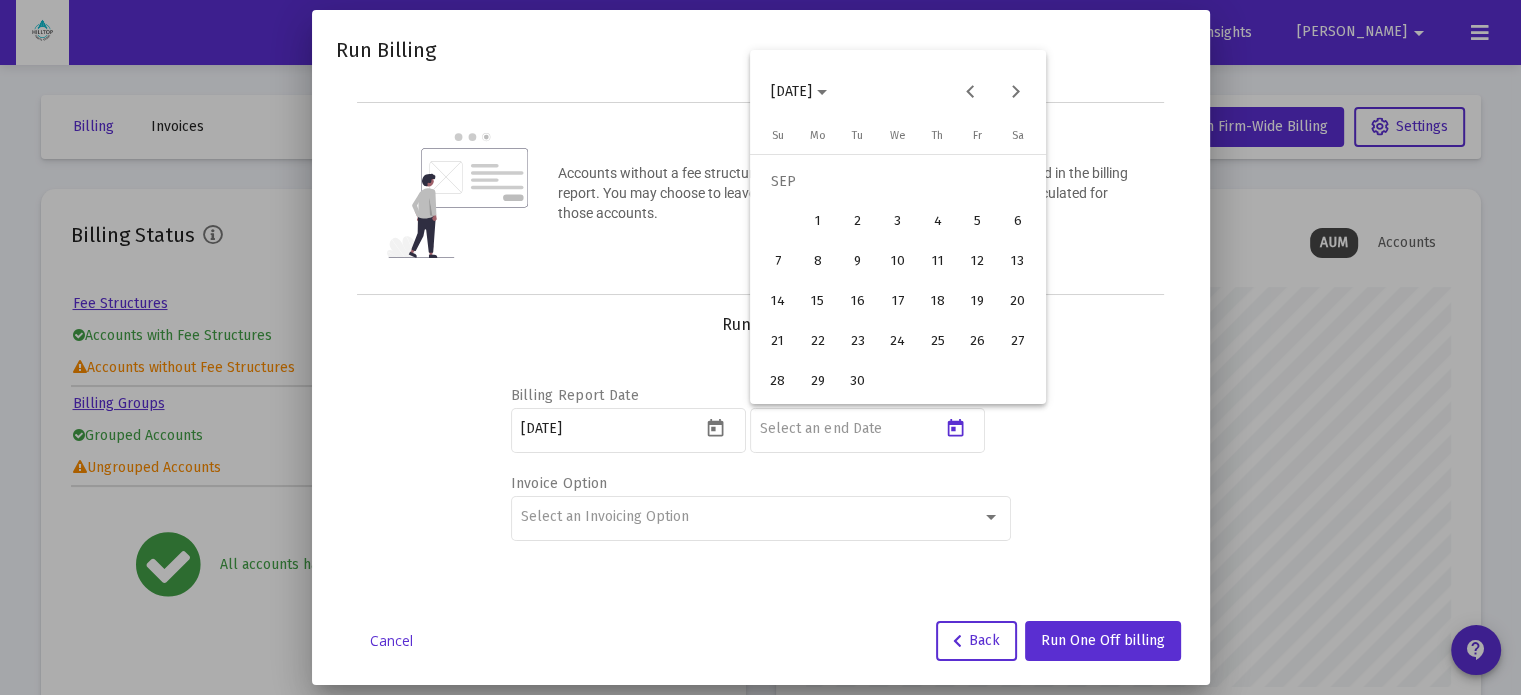 click on "30" at bounding box center (858, 382) 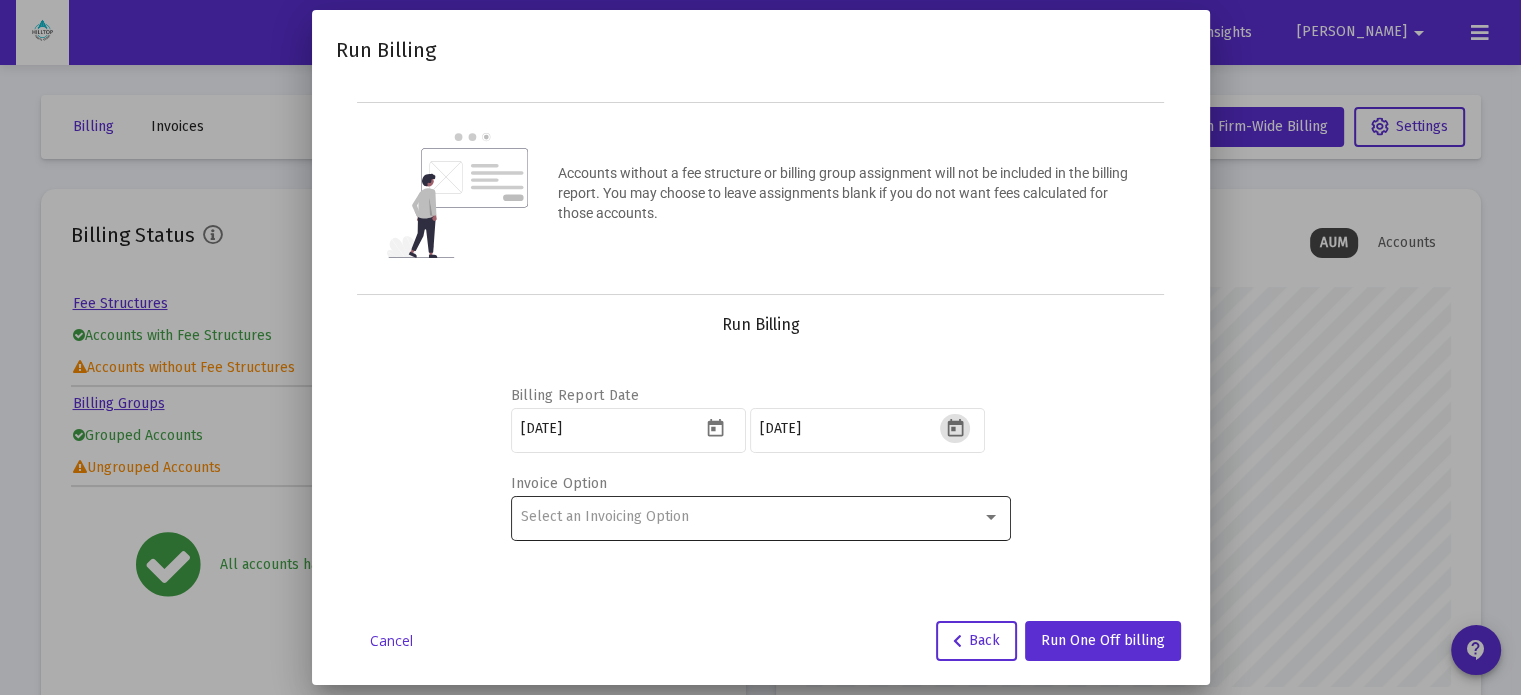click on "Select an Invoicing Option" at bounding box center [605, 516] 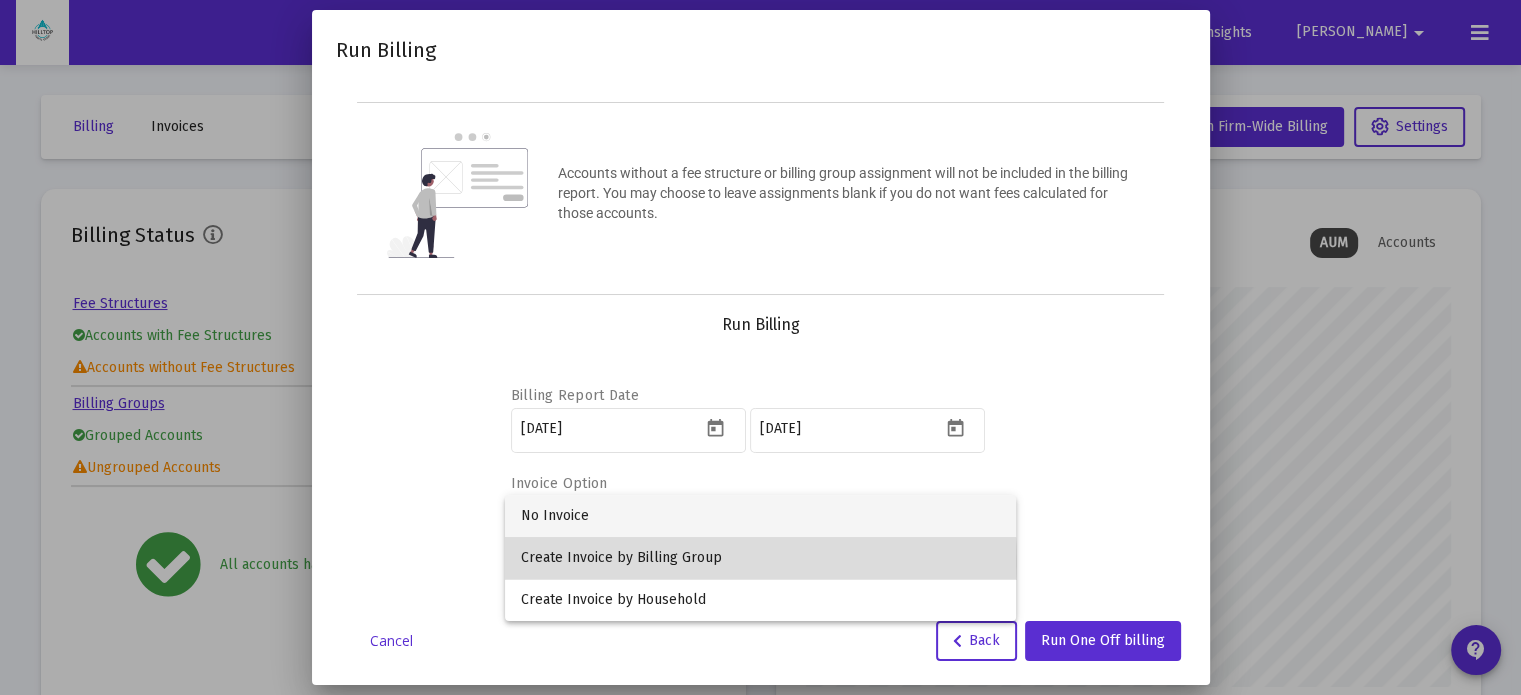 click on "Create Invoice by Billing Group" at bounding box center (760, 558) 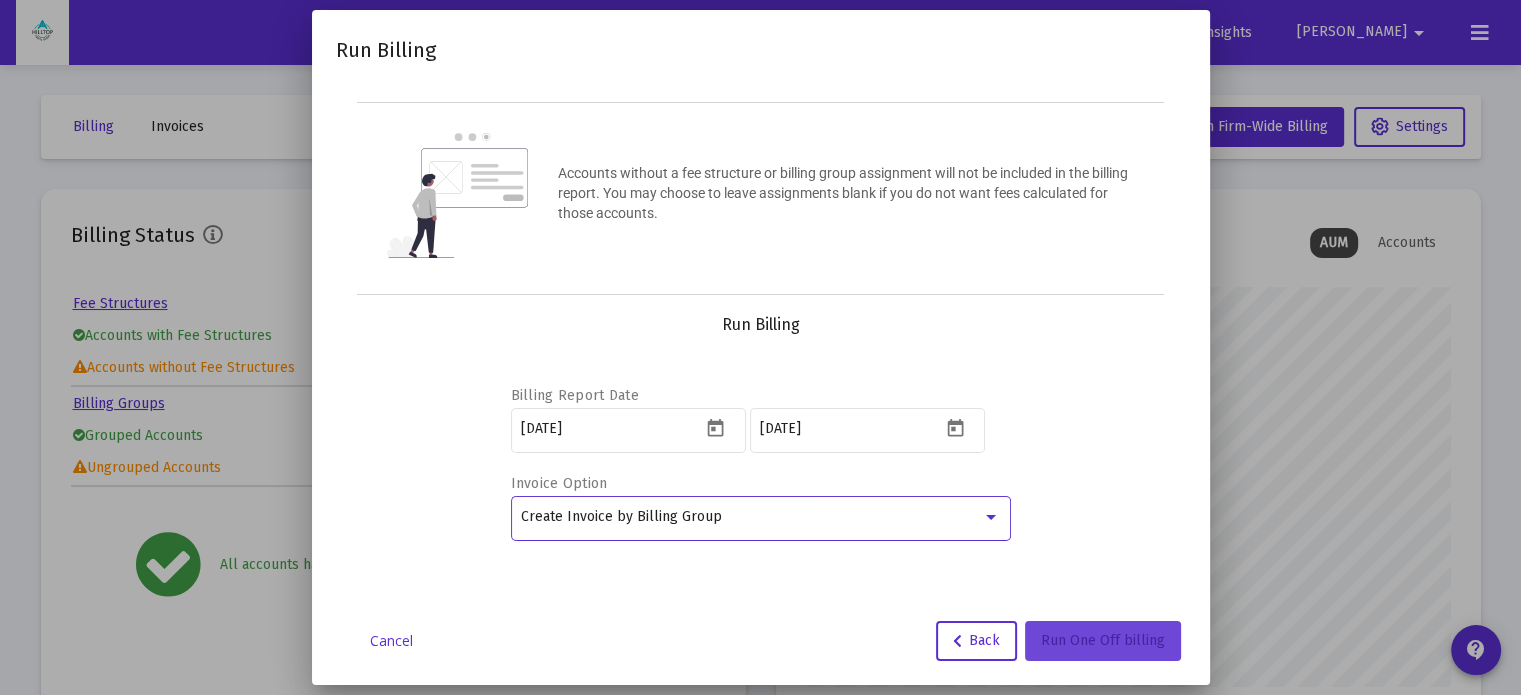 click on "Run One Off billing" at bounding box center [1103, 640] 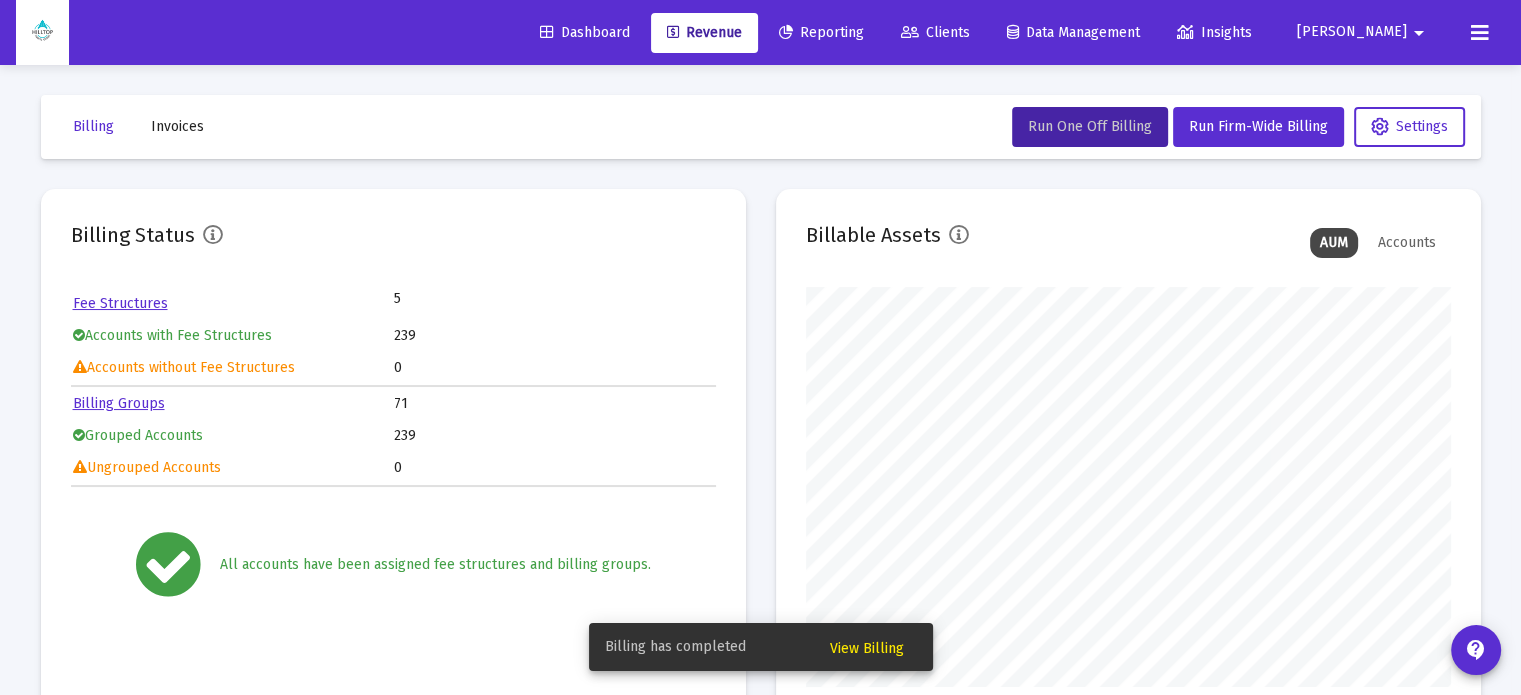 click on "View Billing" at bounding box center (867, 648) 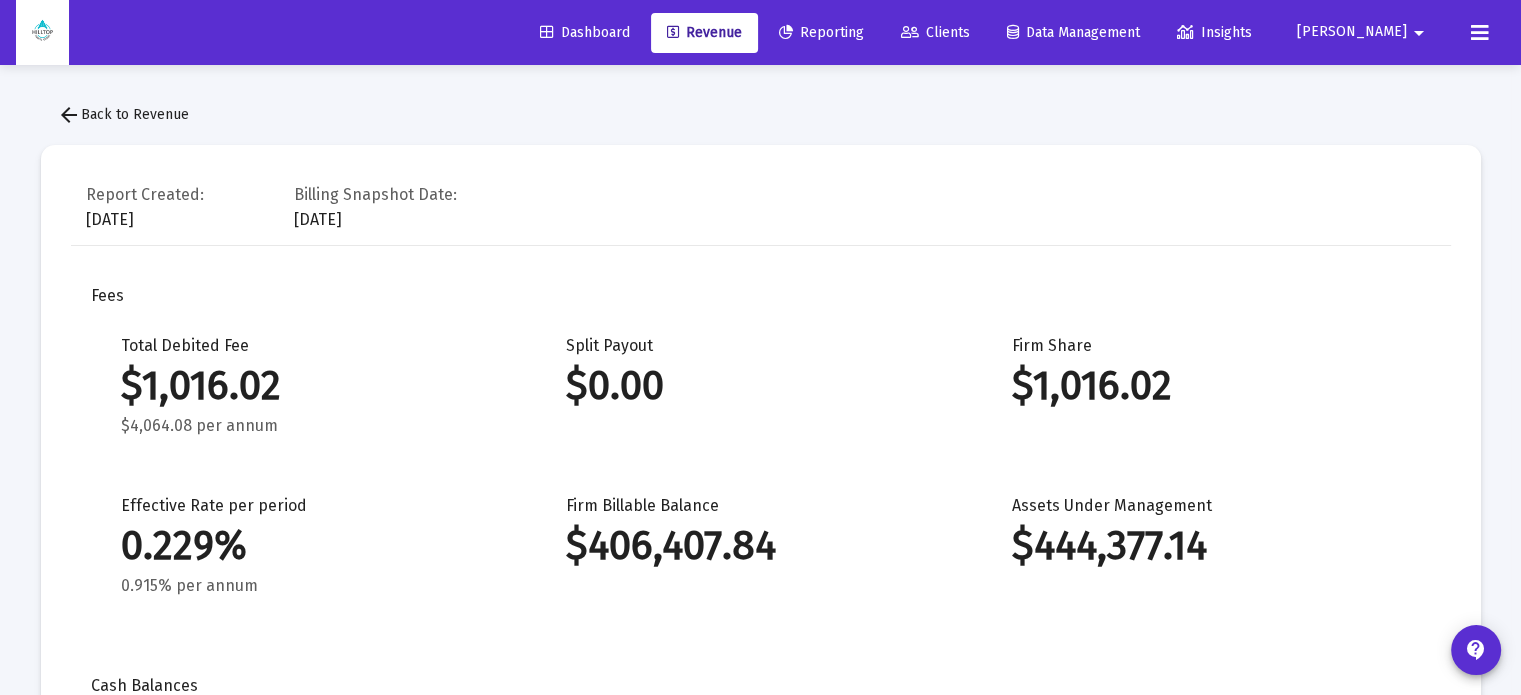 scroll, scrollTop: 960, scrollLeft: 0, axis: vertical 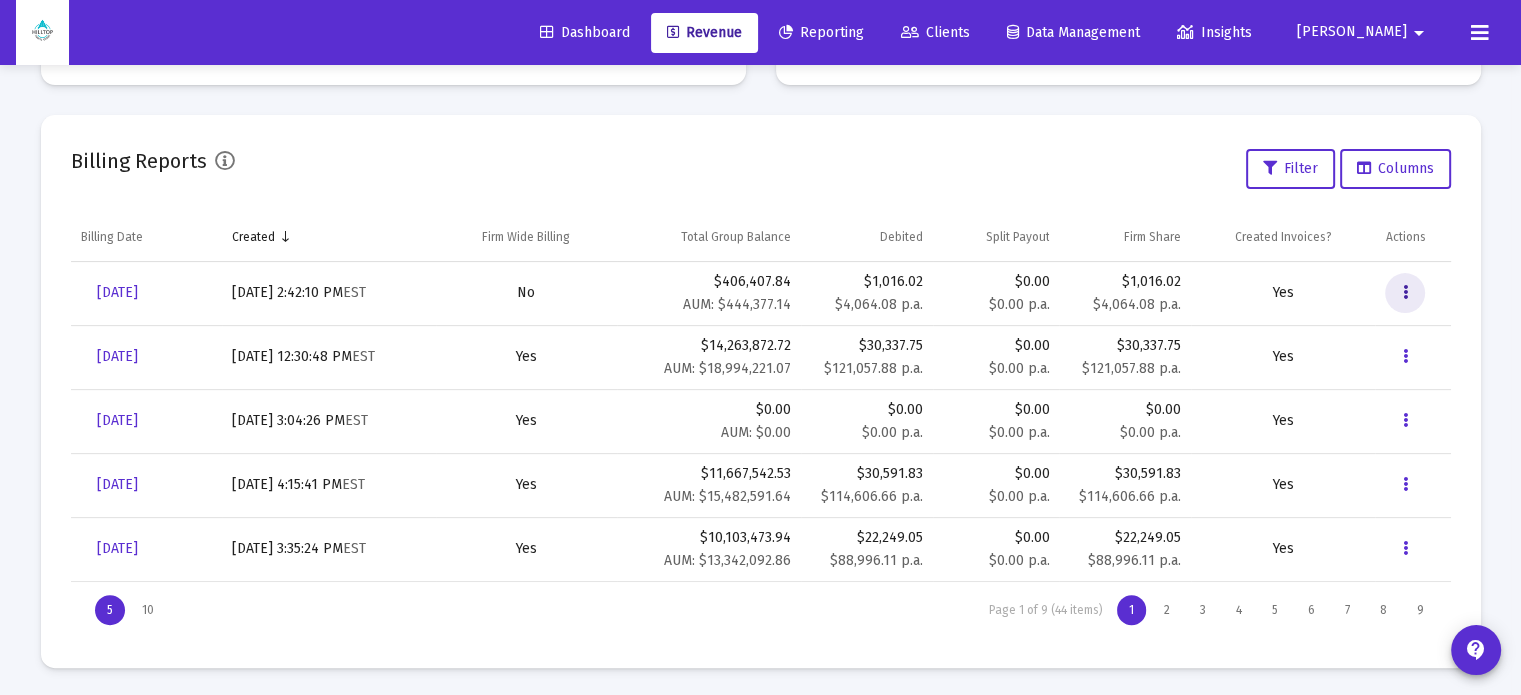 click at bounding box center [1405, 293] 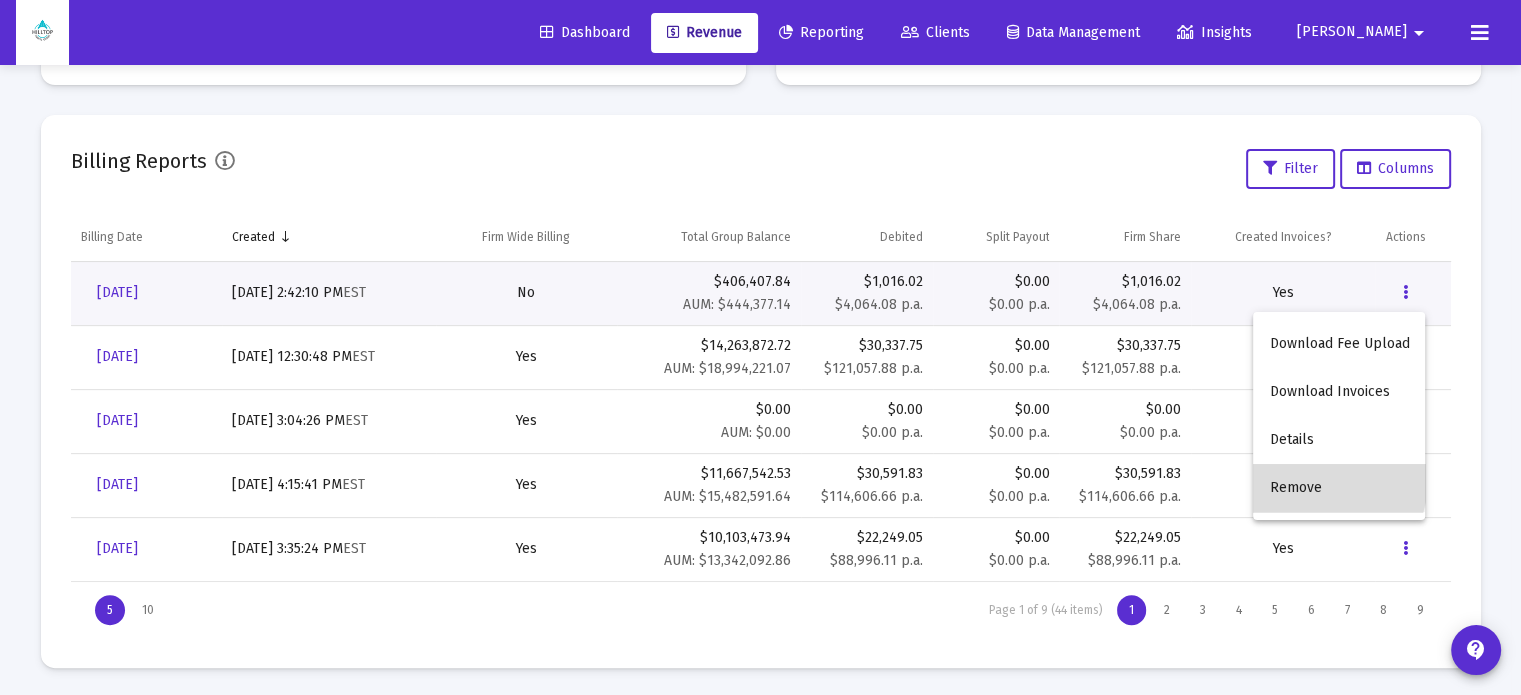 click on "Remove" at bounding box center [1339, 488] 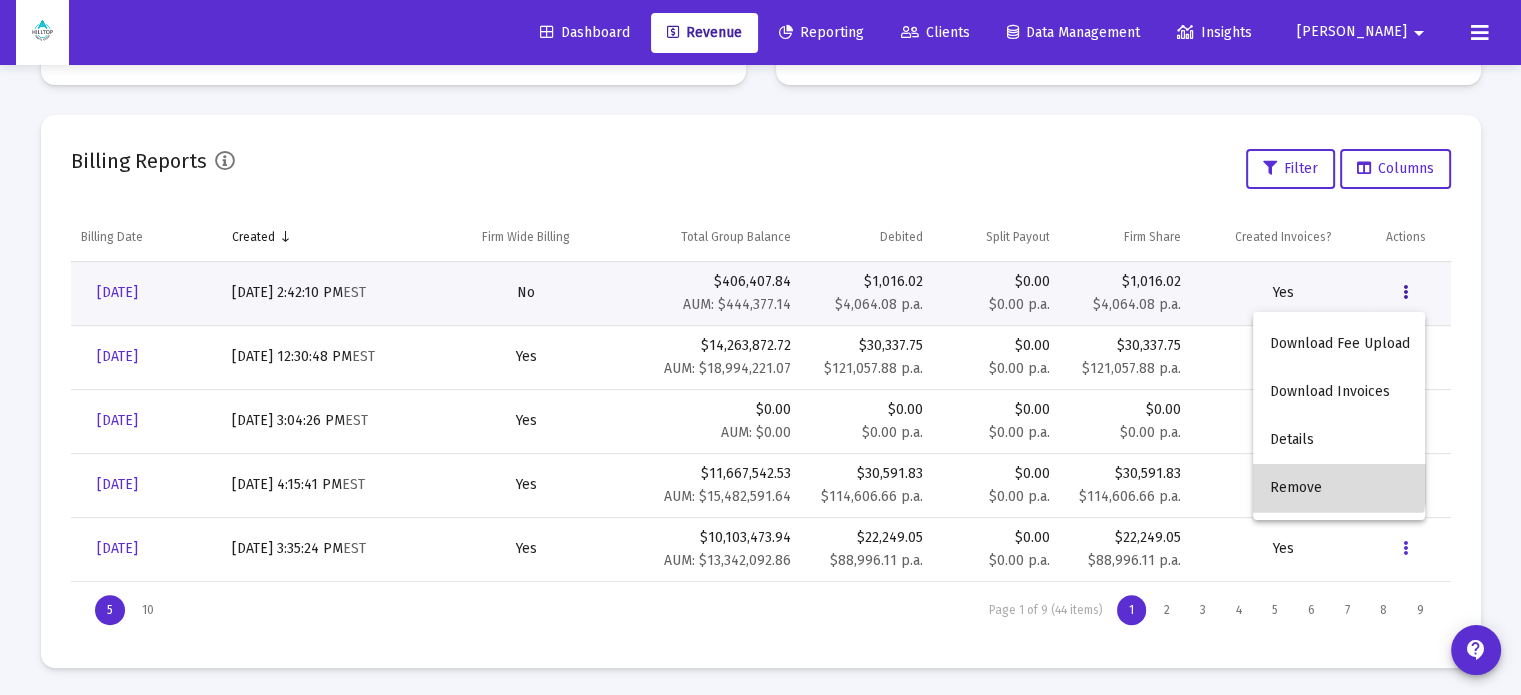 scroll, scrollTop: 0, scrollLeft: 0, axis: both 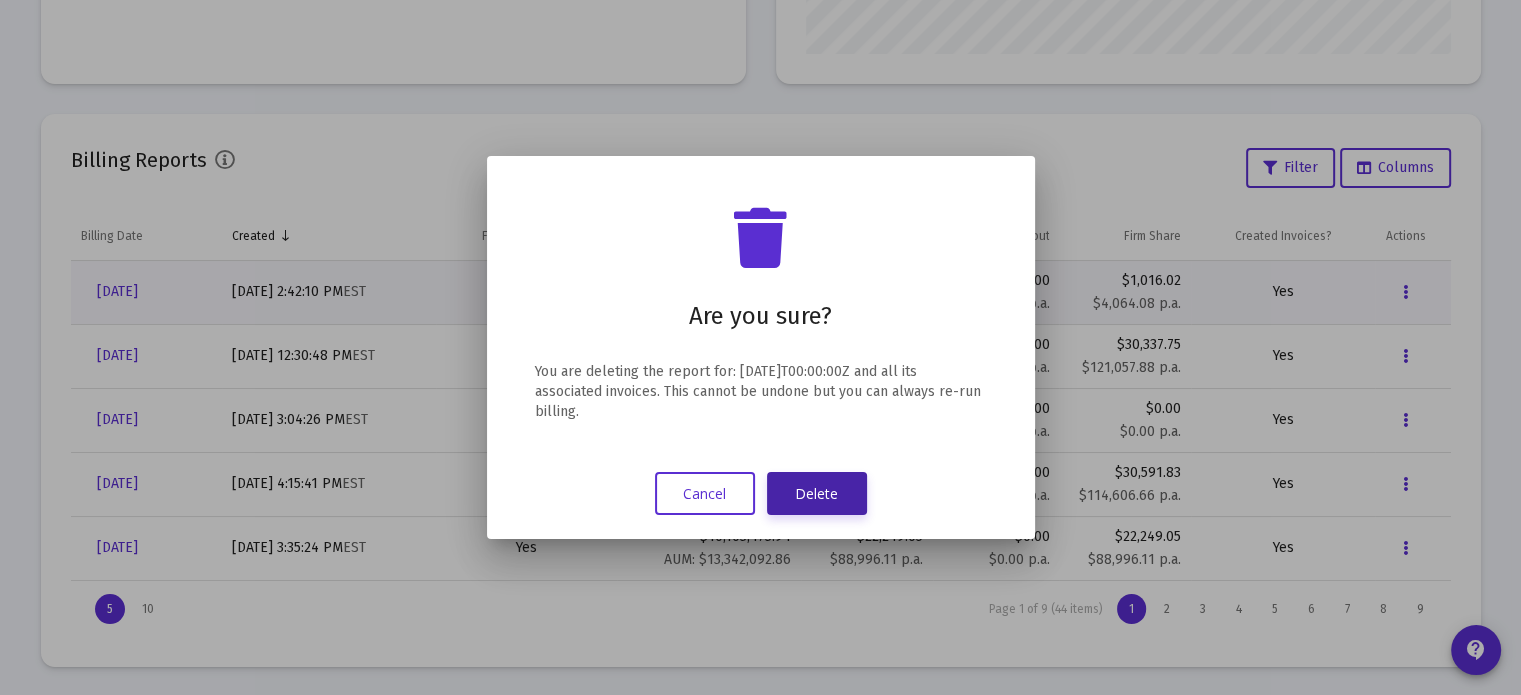 click on "Delete" at bounding box center (817, 493) 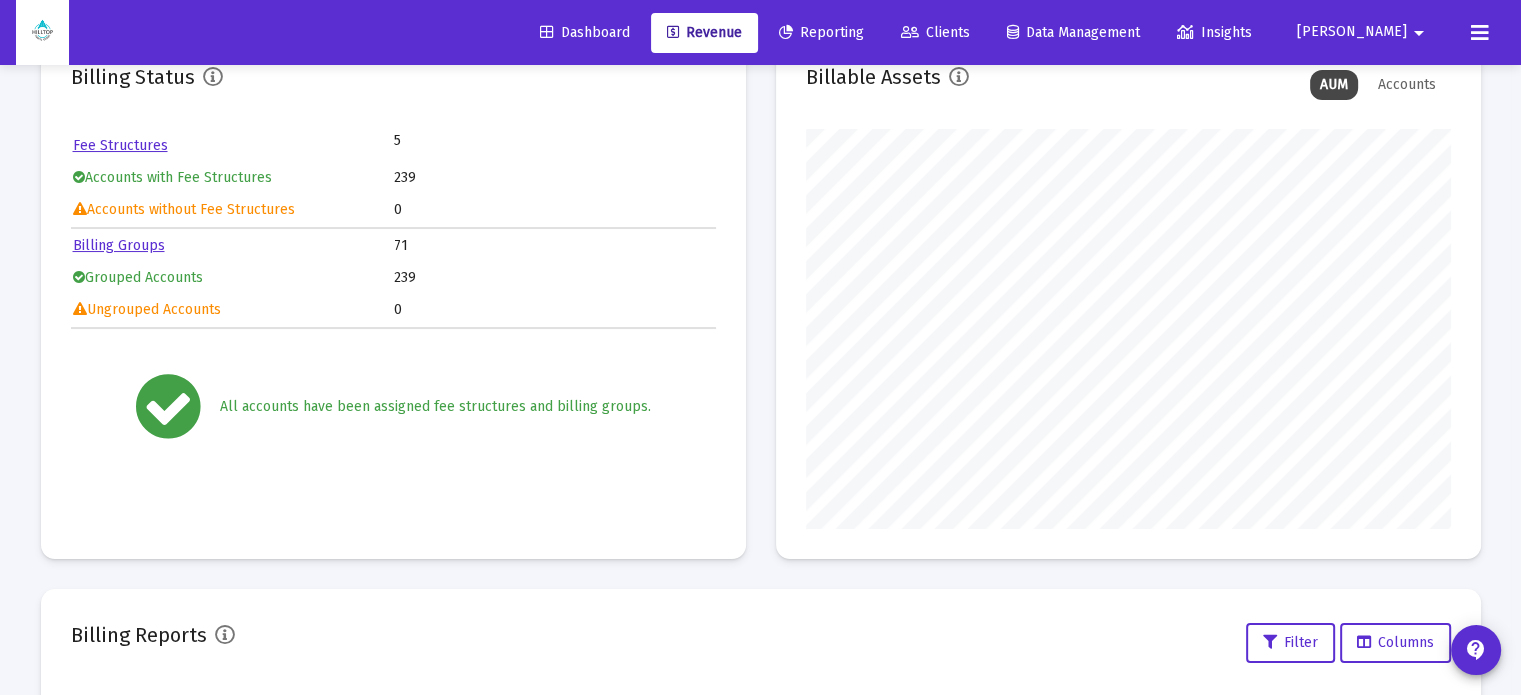 scroll, scrollTop: 16, scrollLeft: 0, axis: vertical 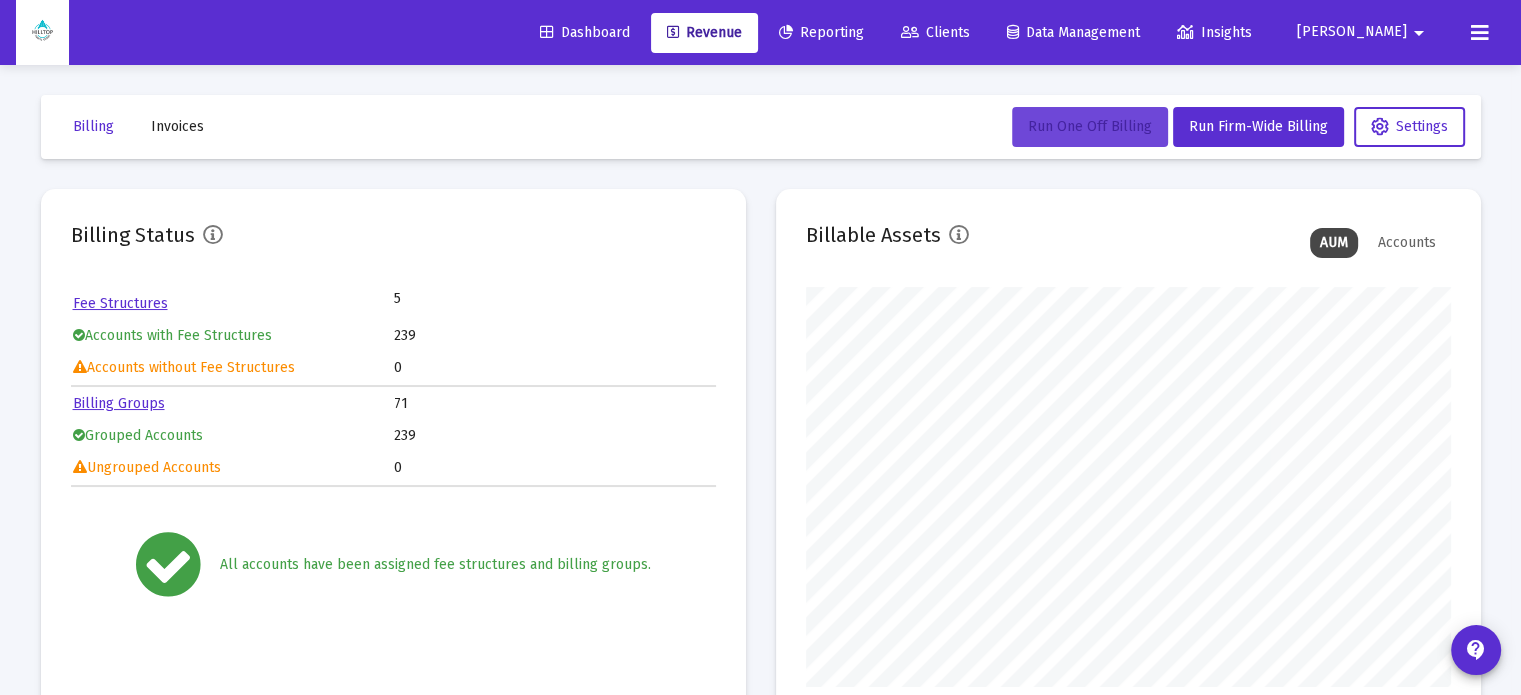 click on "Run One Off Billing" 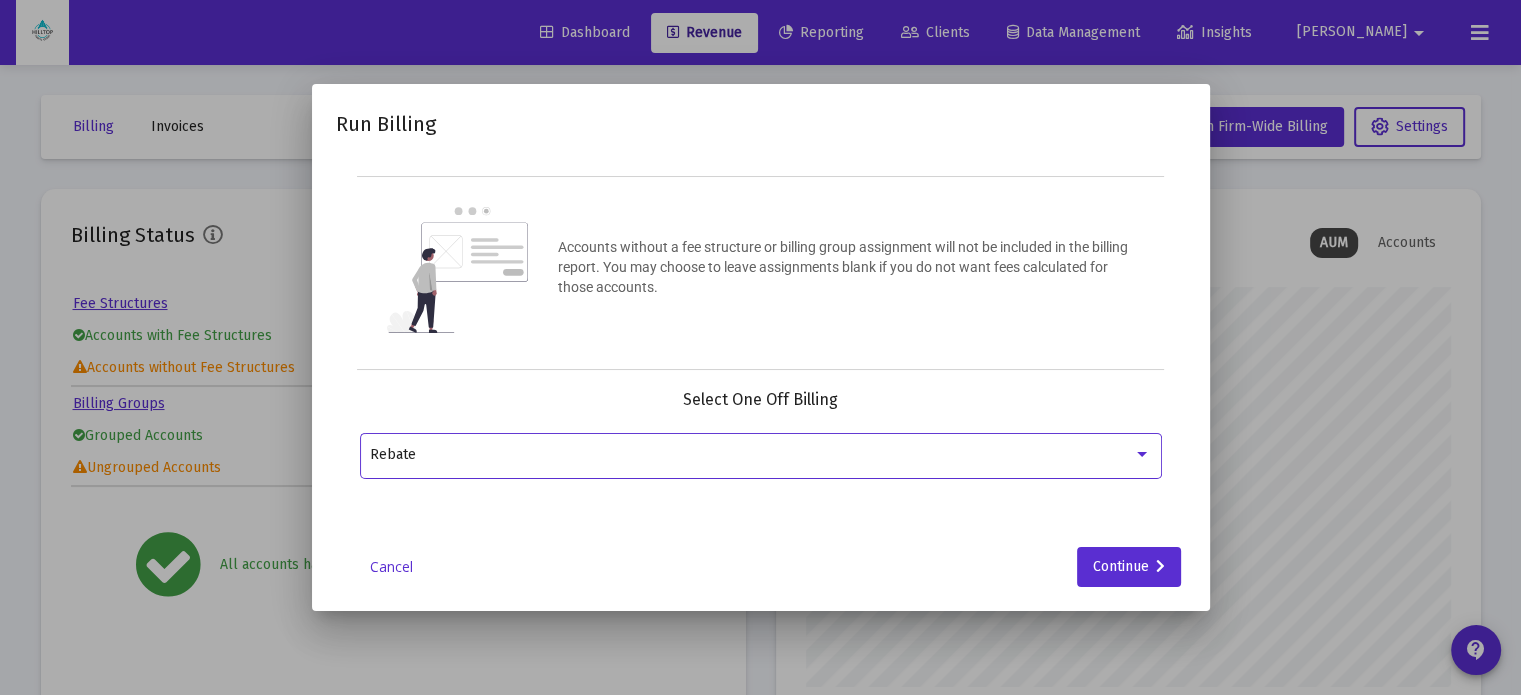 click on "Rebate" at bounding box center (751, 455) 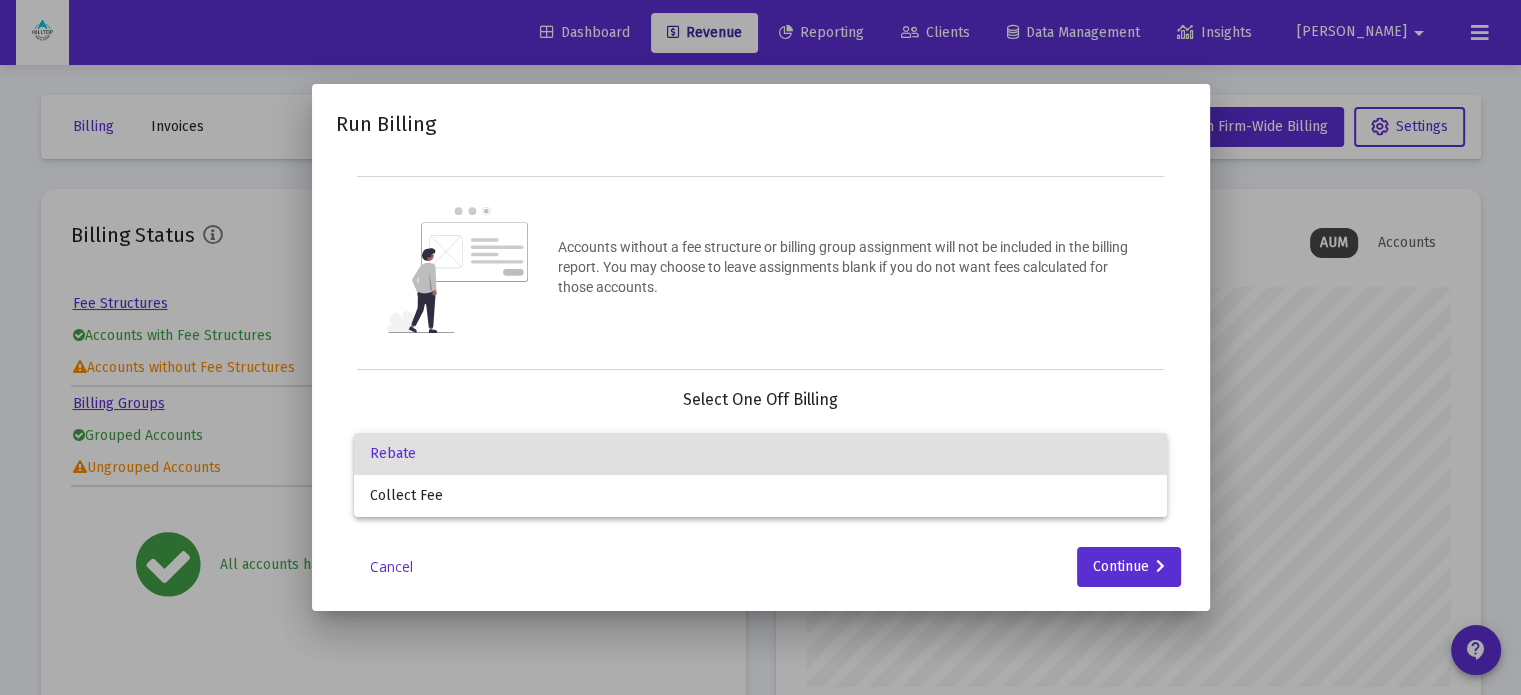 click on "Rebate" at bounding box center (760, 454) 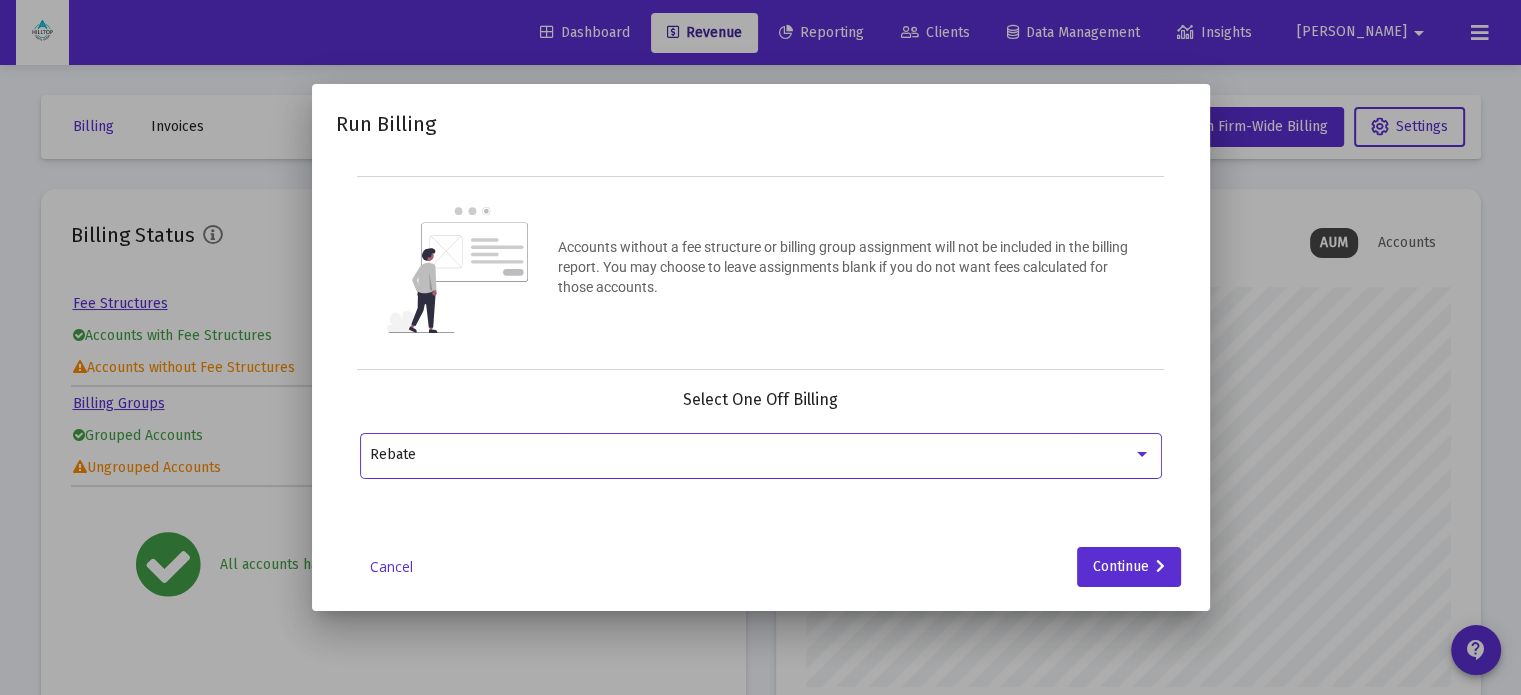 click on "Rebate" at bounding box center (751, 455) 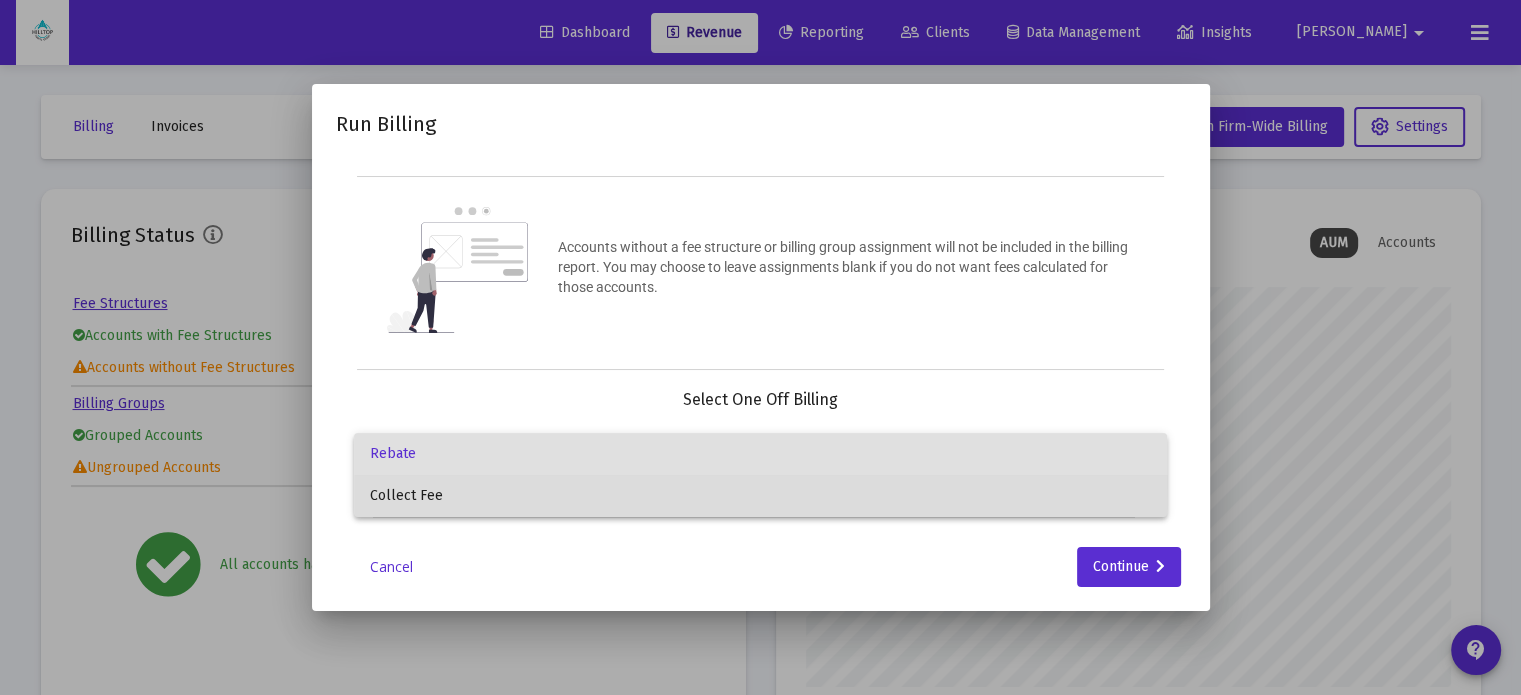 click on "Collect Fee" at bounding box center [760, 496] 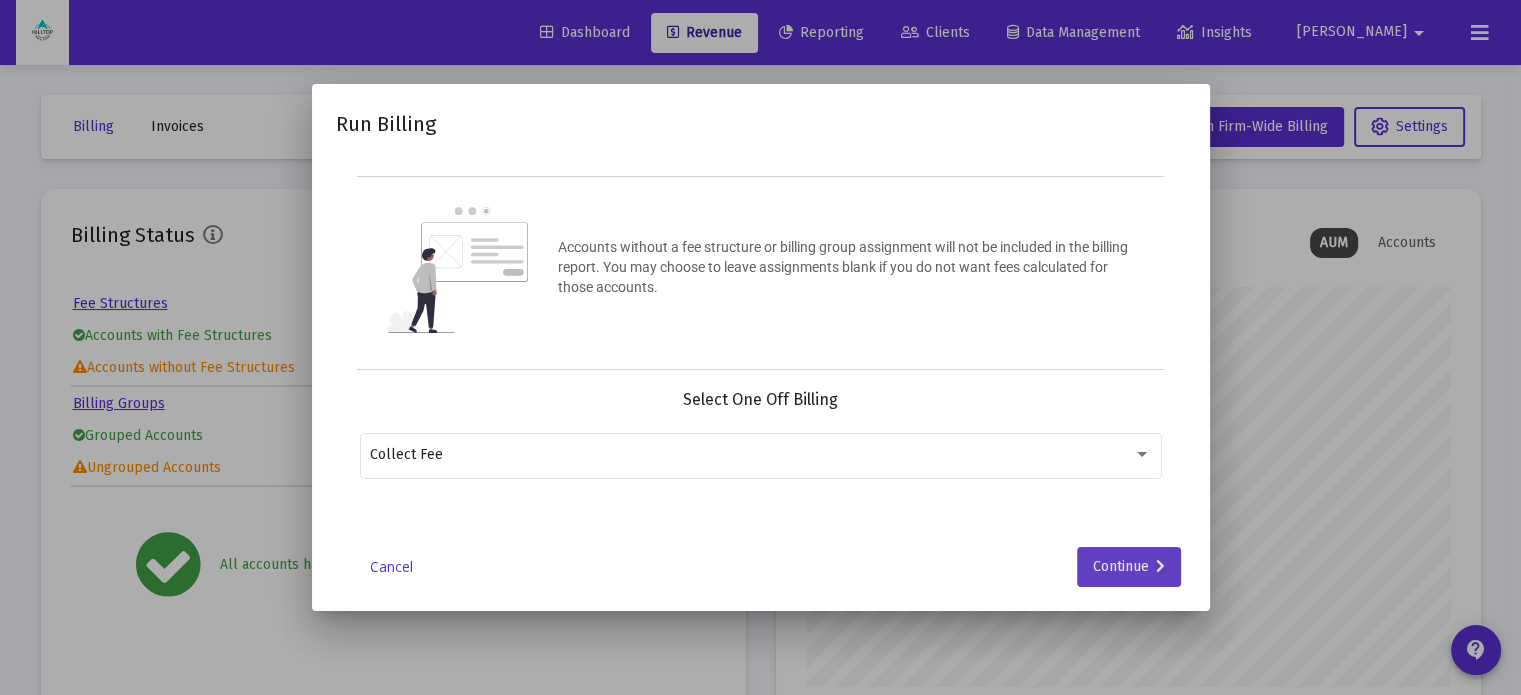 click on "Continue" at bounding box center (1129, 567) 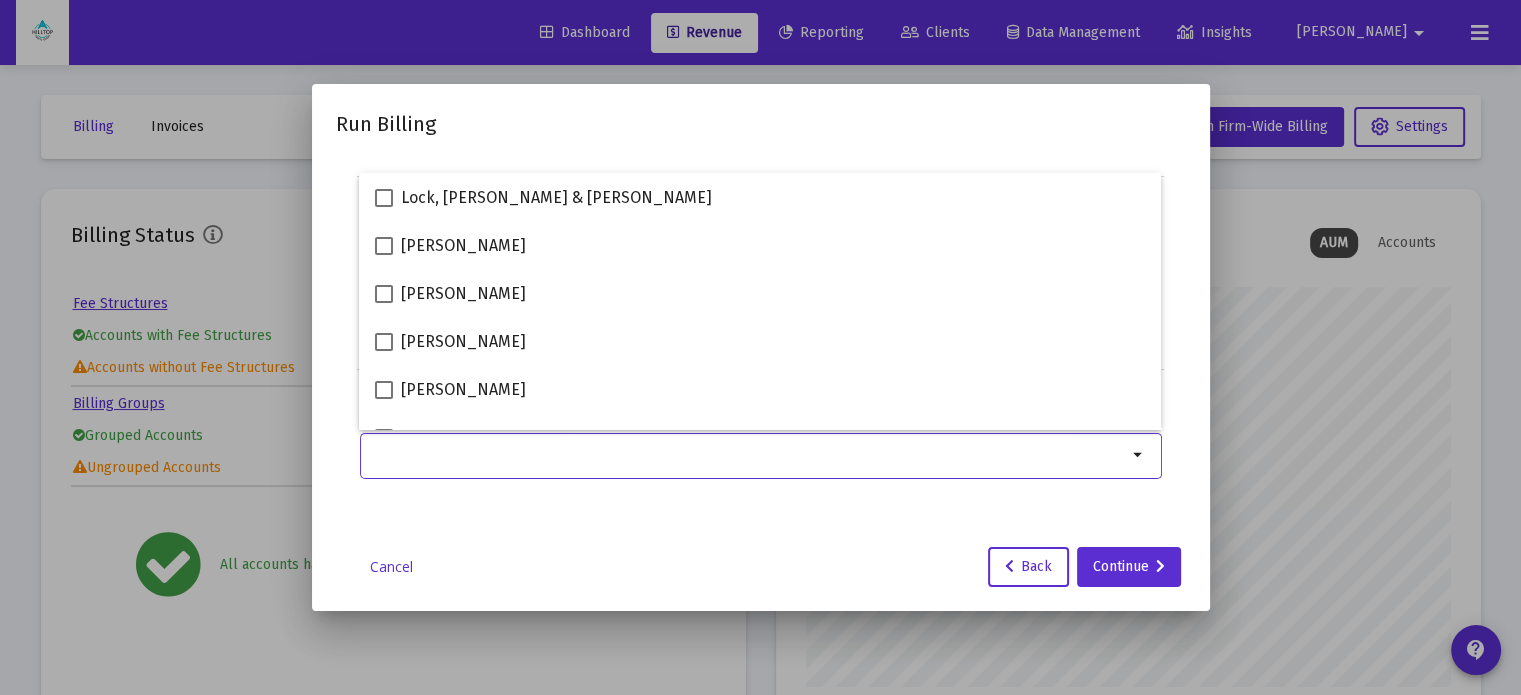 click at bounding box center (748, 455) 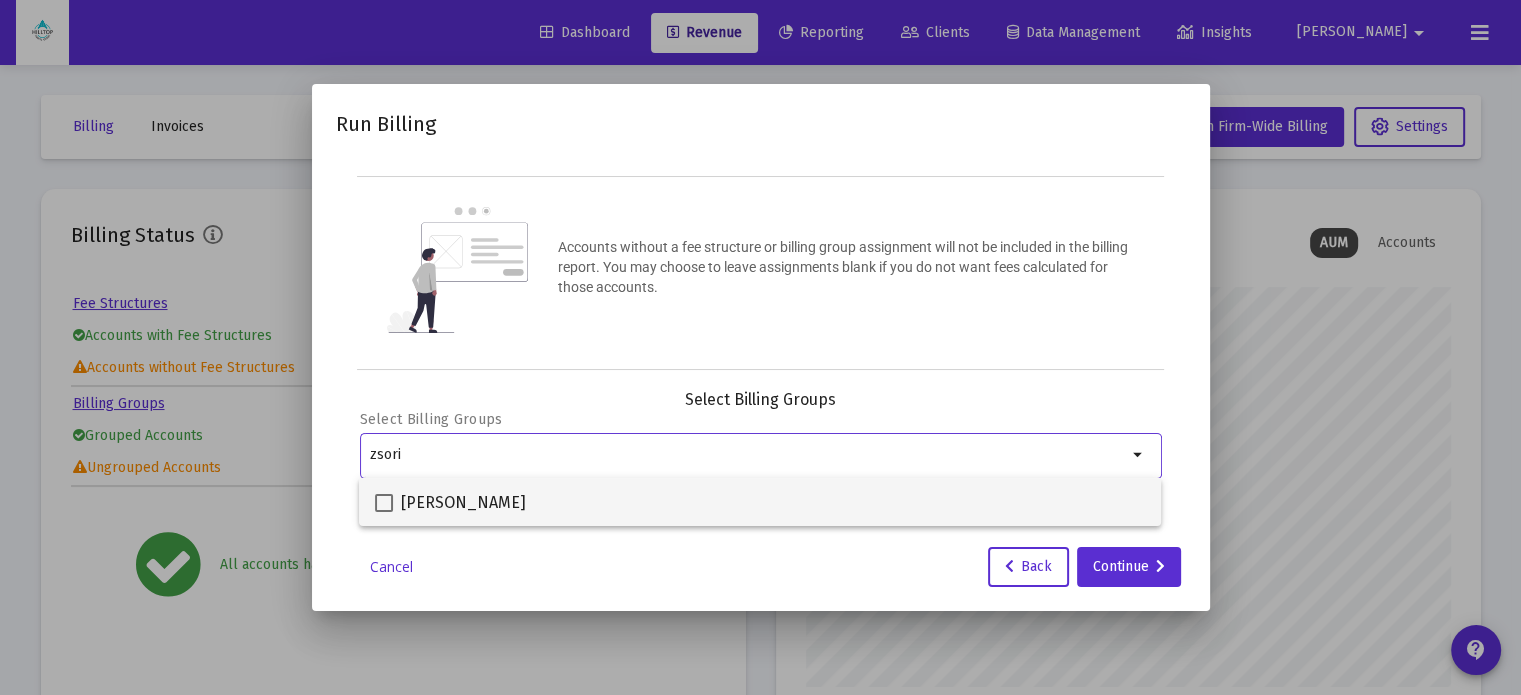 type on "zsori" 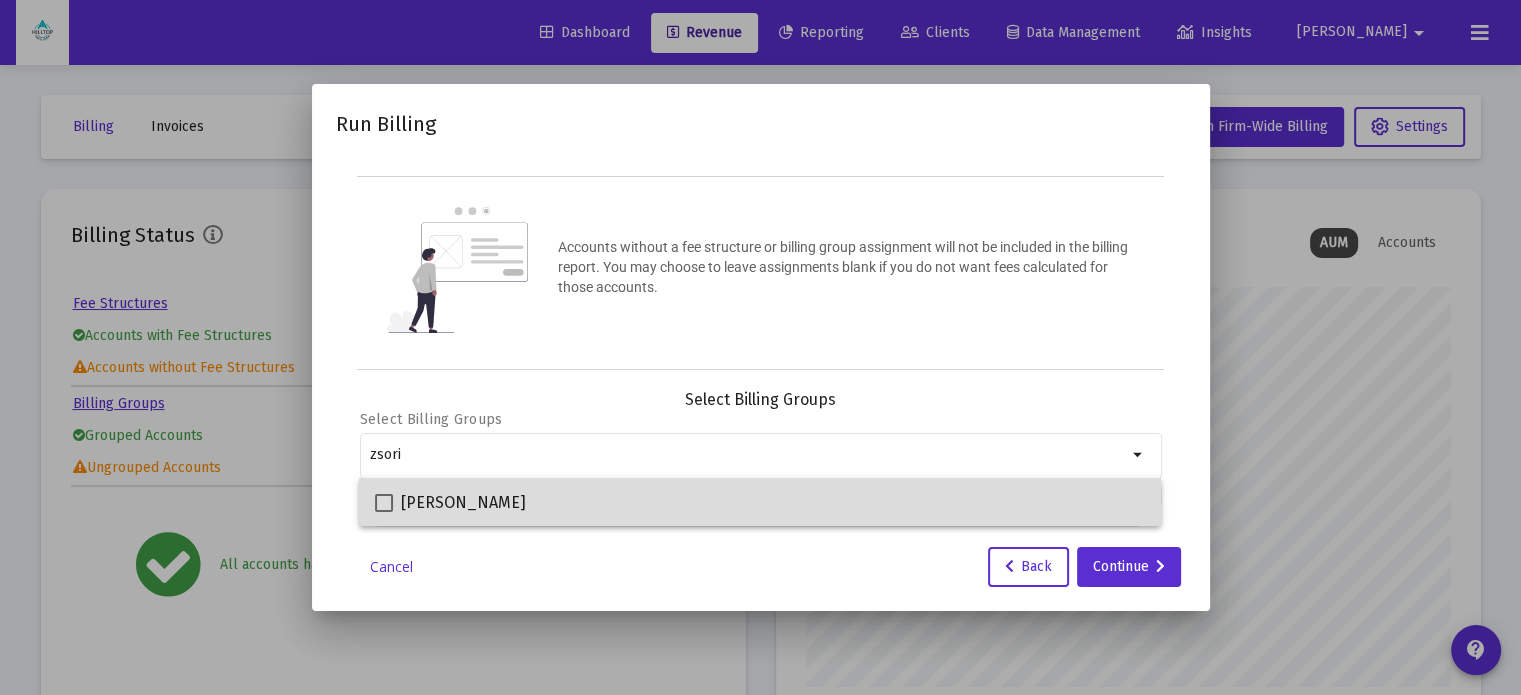 click on "[PERSON_NAME]" at bounding box center (450, 502) 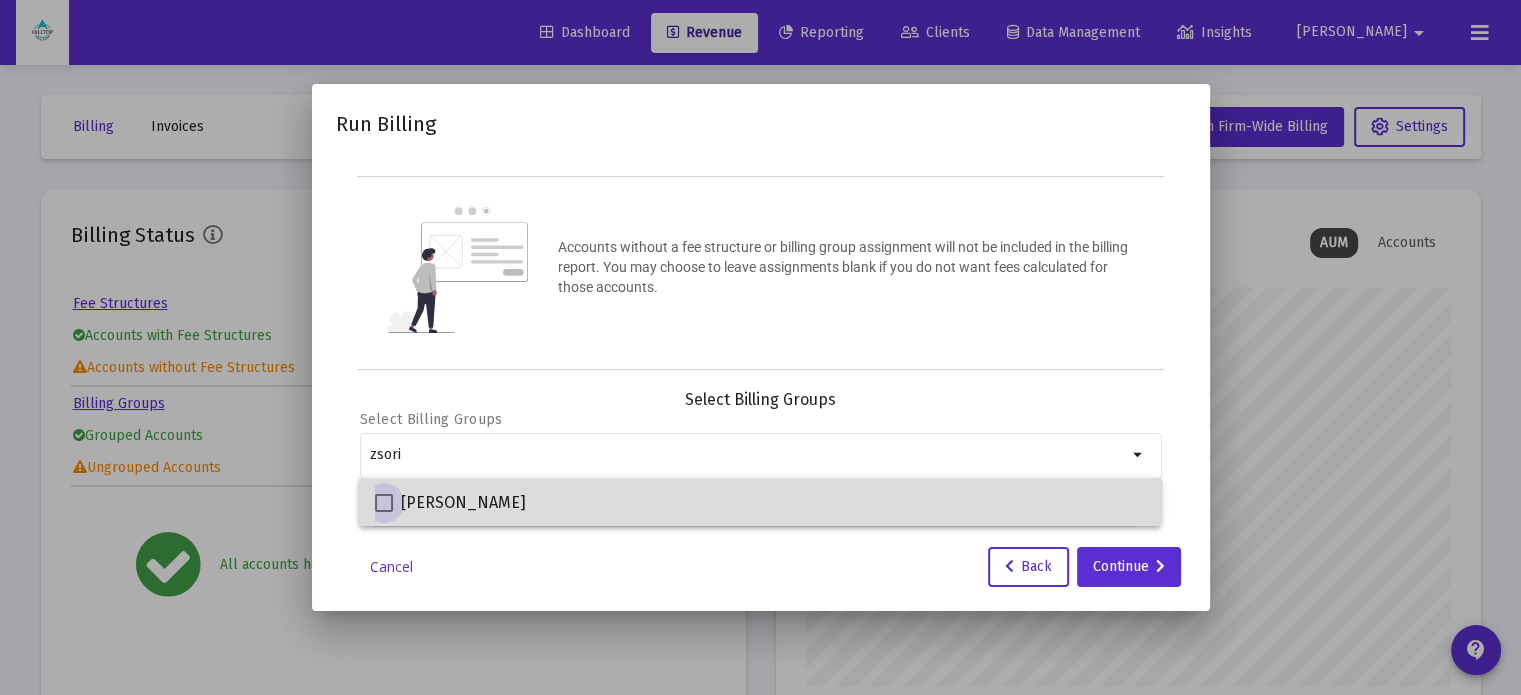click at bounding box center [384, 503] 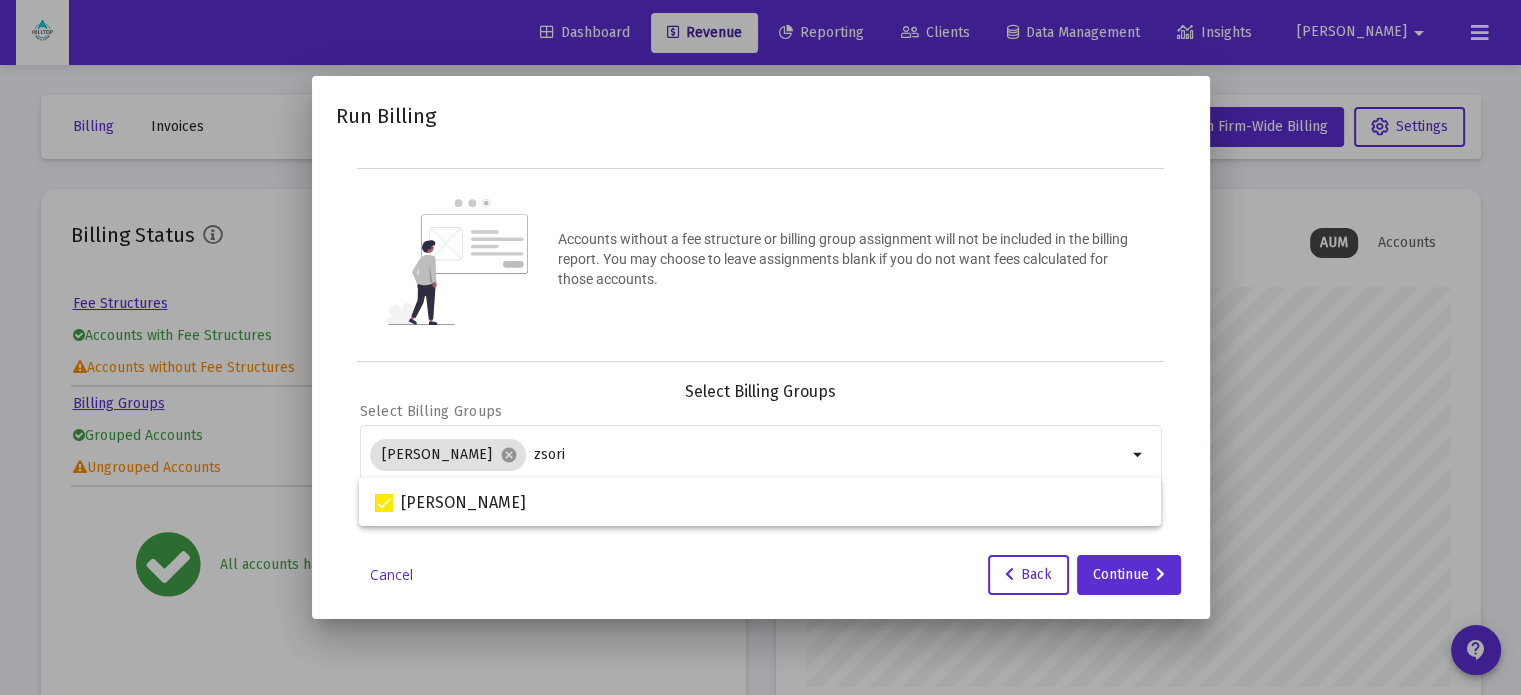 click on "Cancel  Back   Continue" at bounding box center (761, 575) 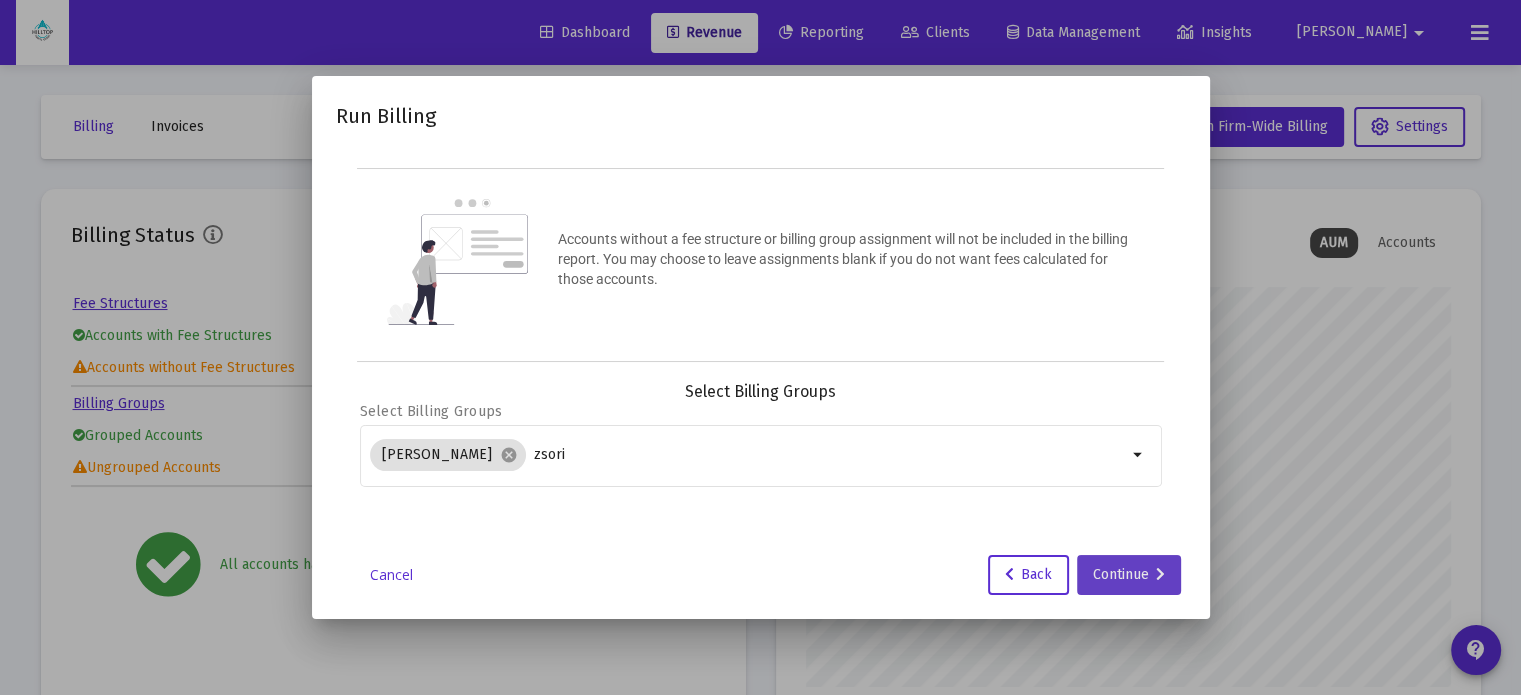 click on "Continue" at bounding box center [1129, 575] 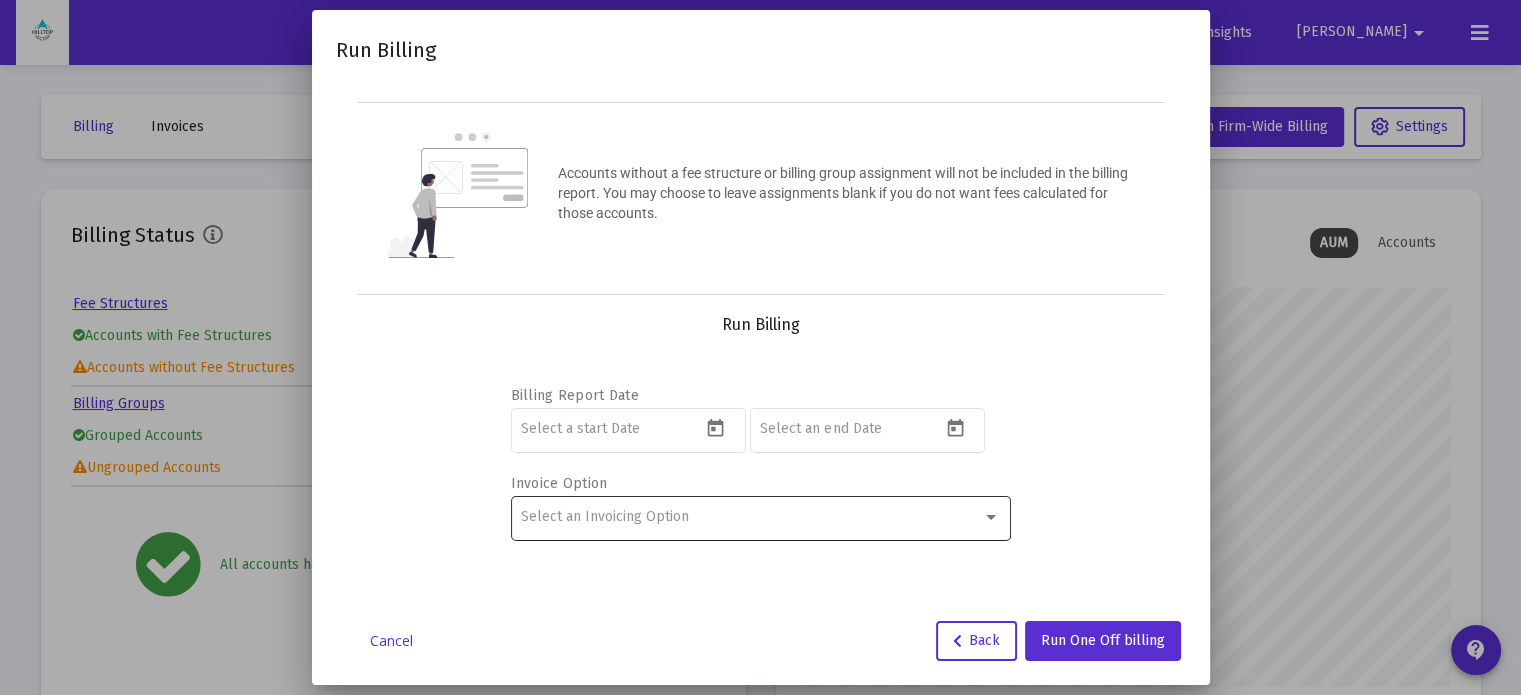 click on "Select an Invoicing Option" at bounding box center (751, 517) 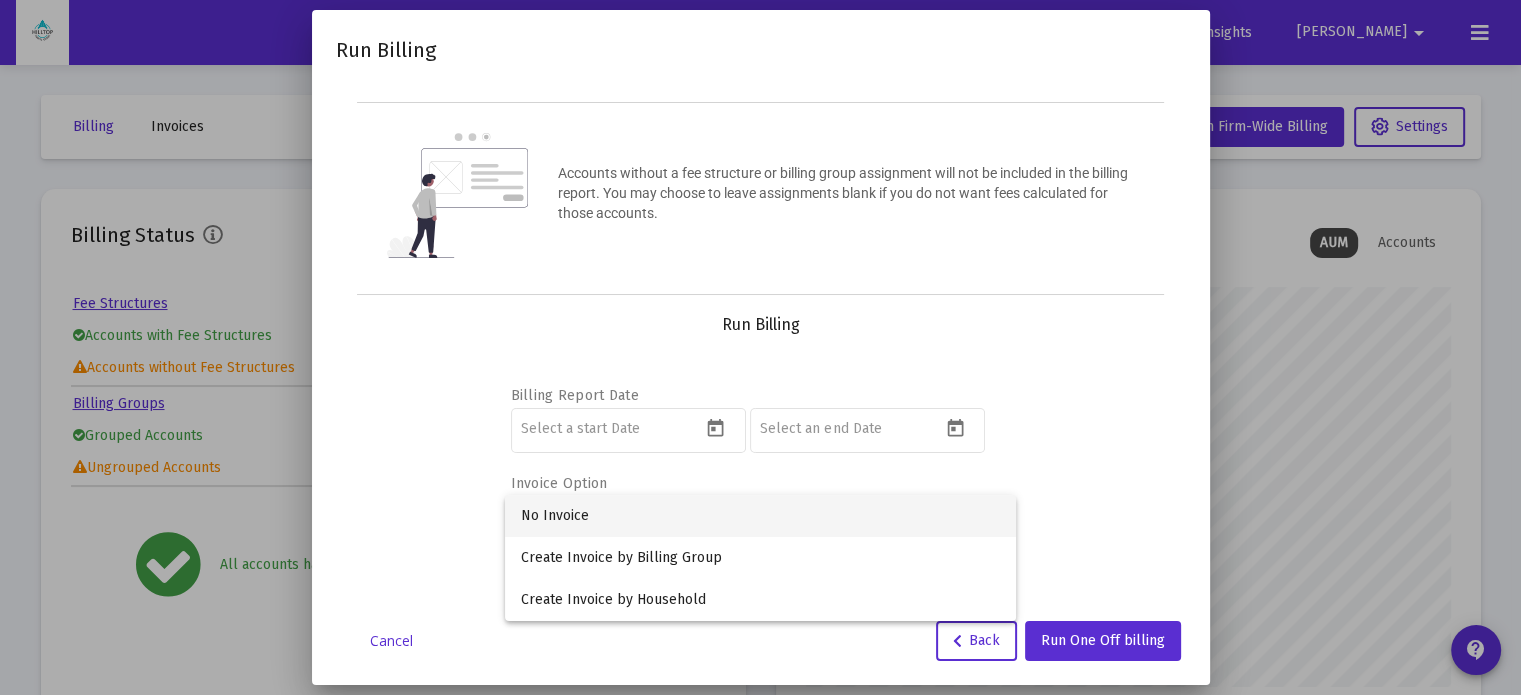 click at bounding box center (760, 347) 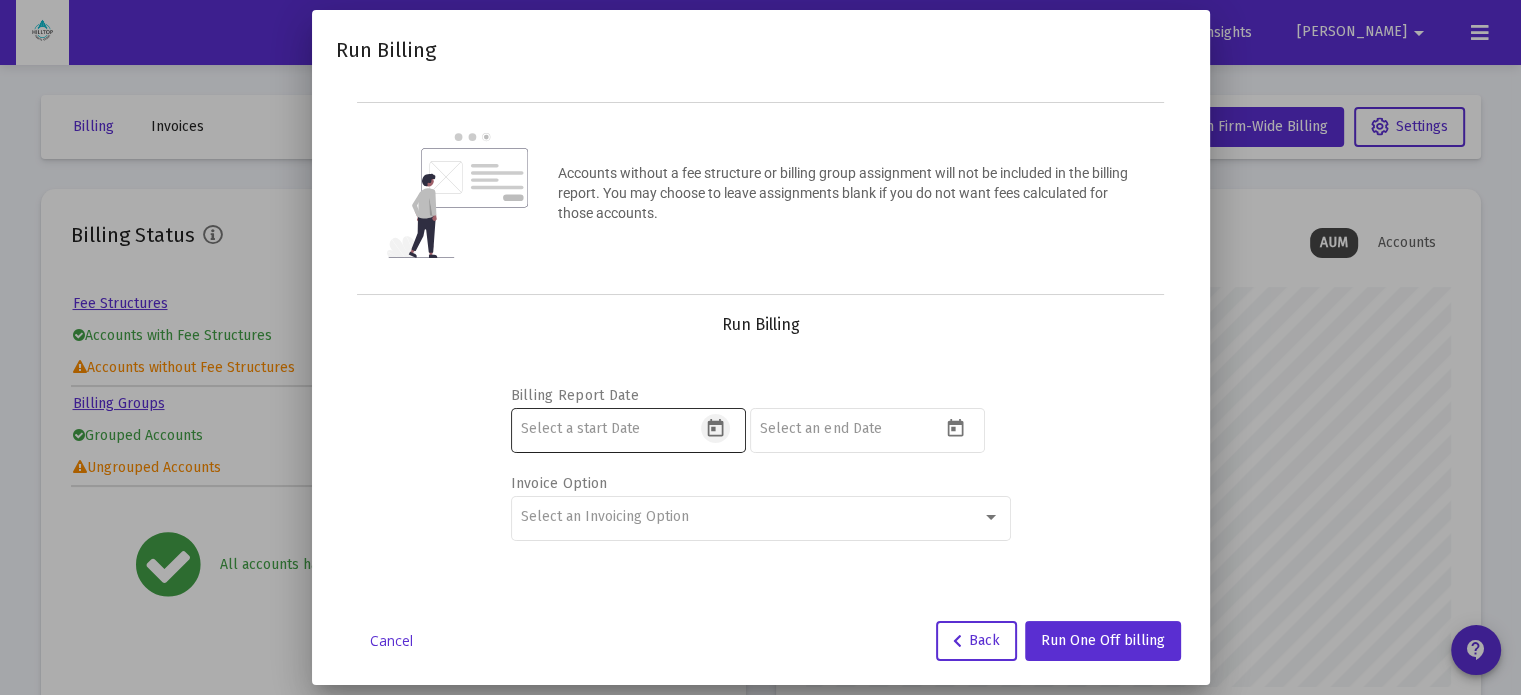 click 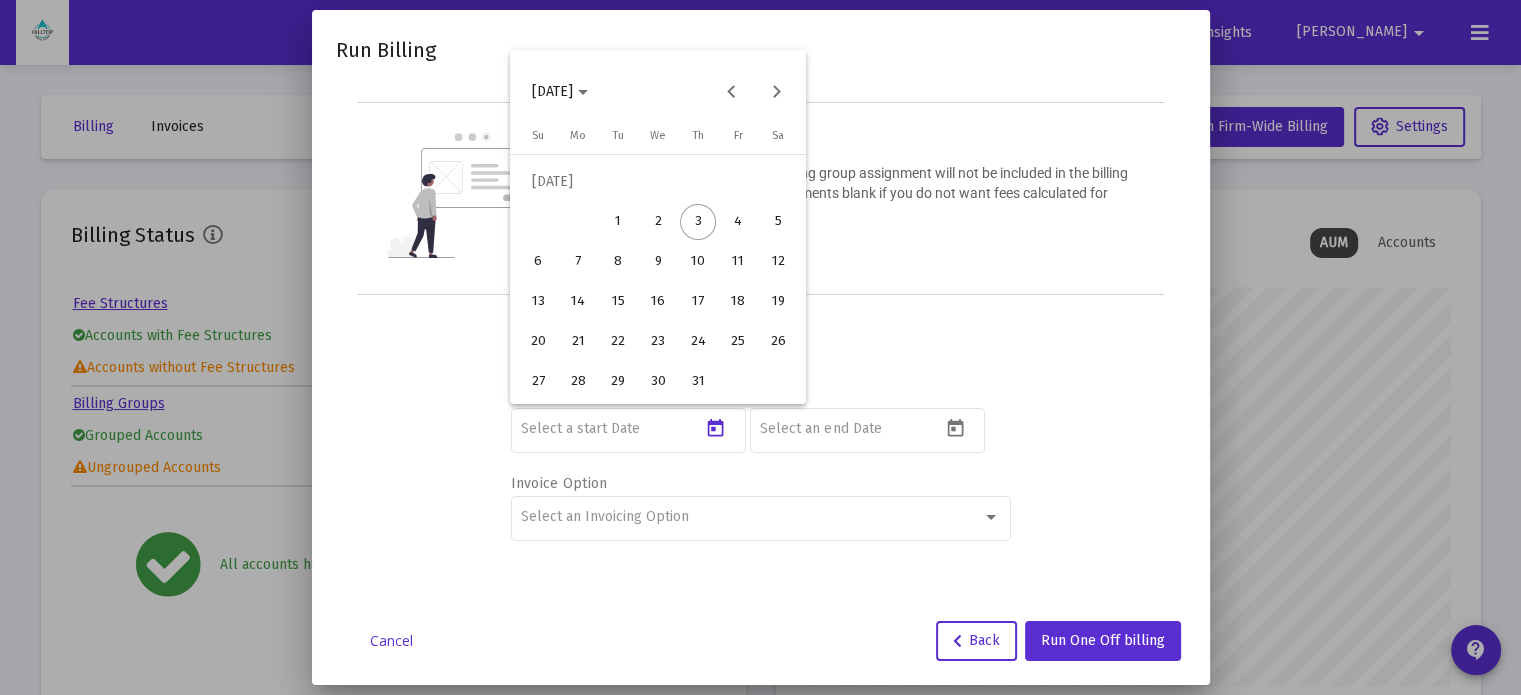 click on "1" at bounding box center [618, 222] 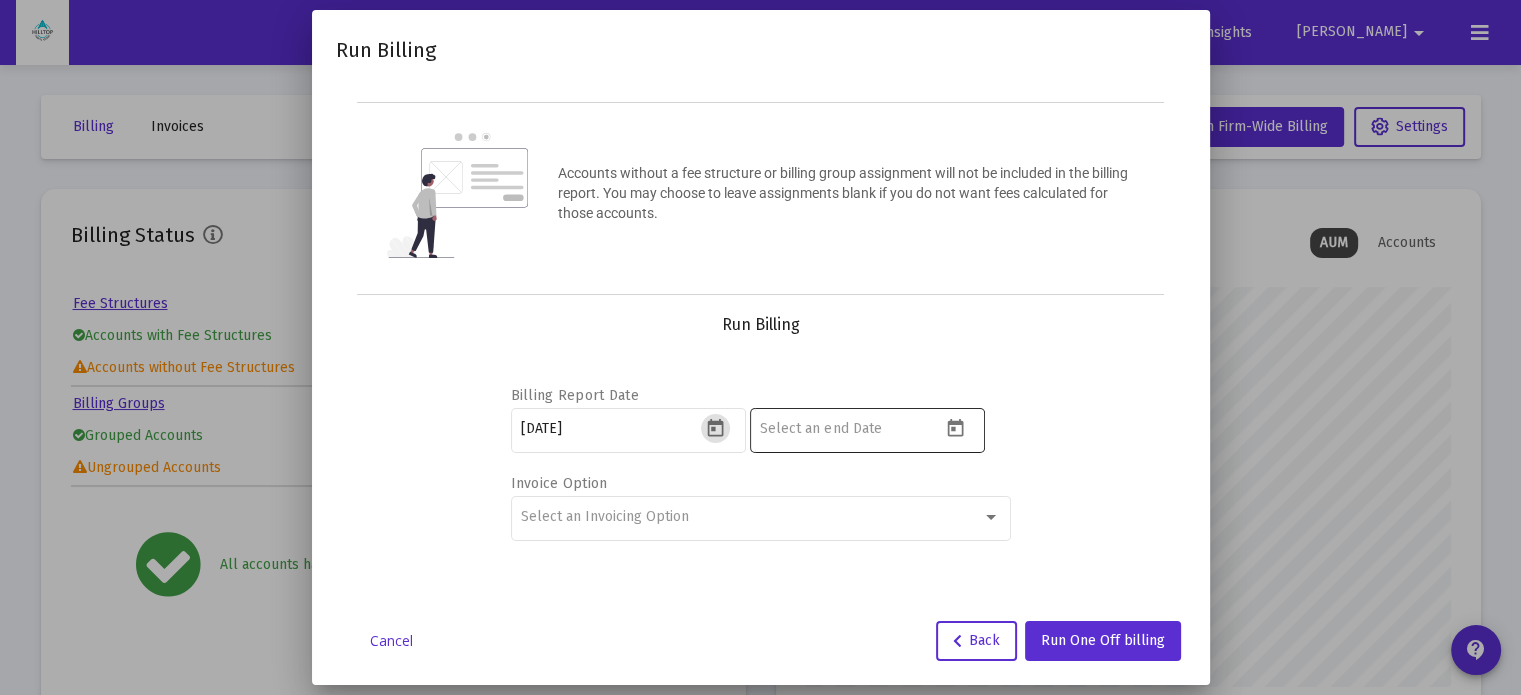 click 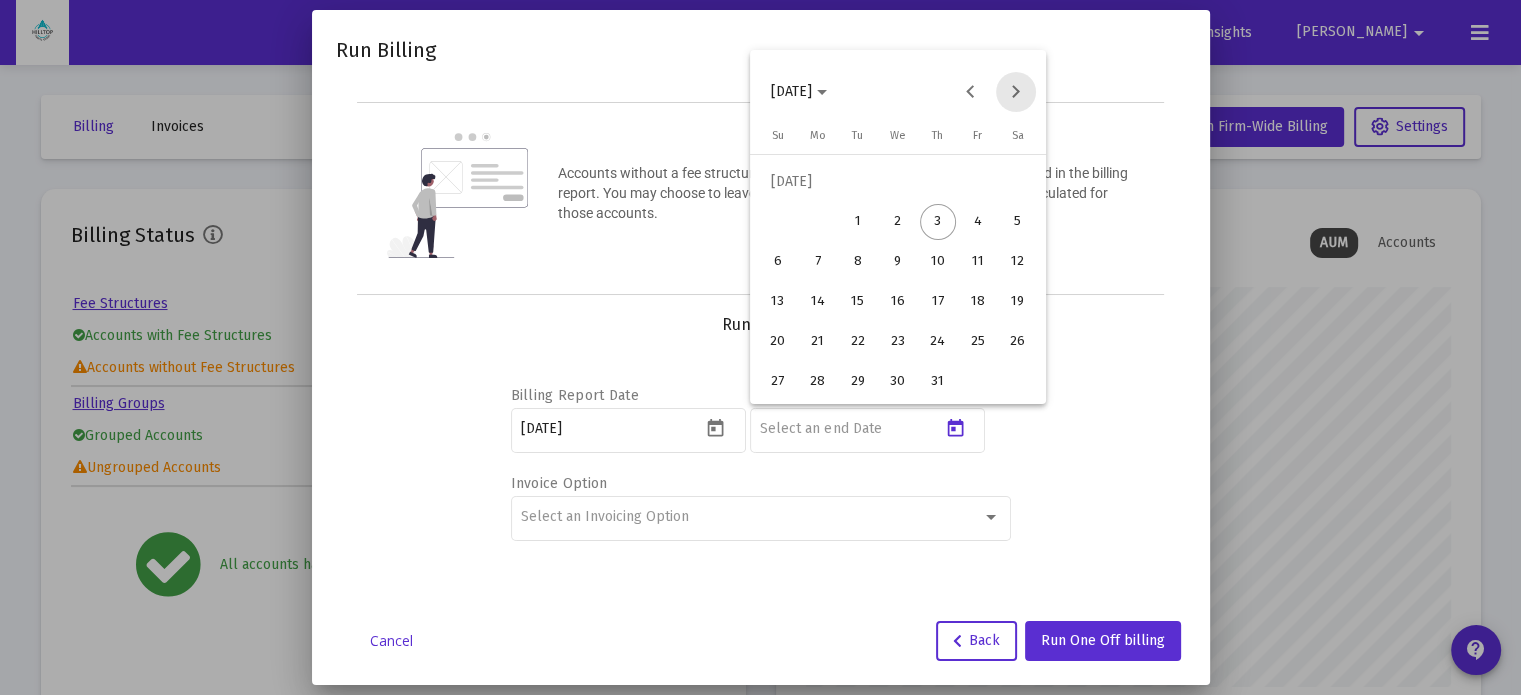 click at bounding box center (1016, 92) 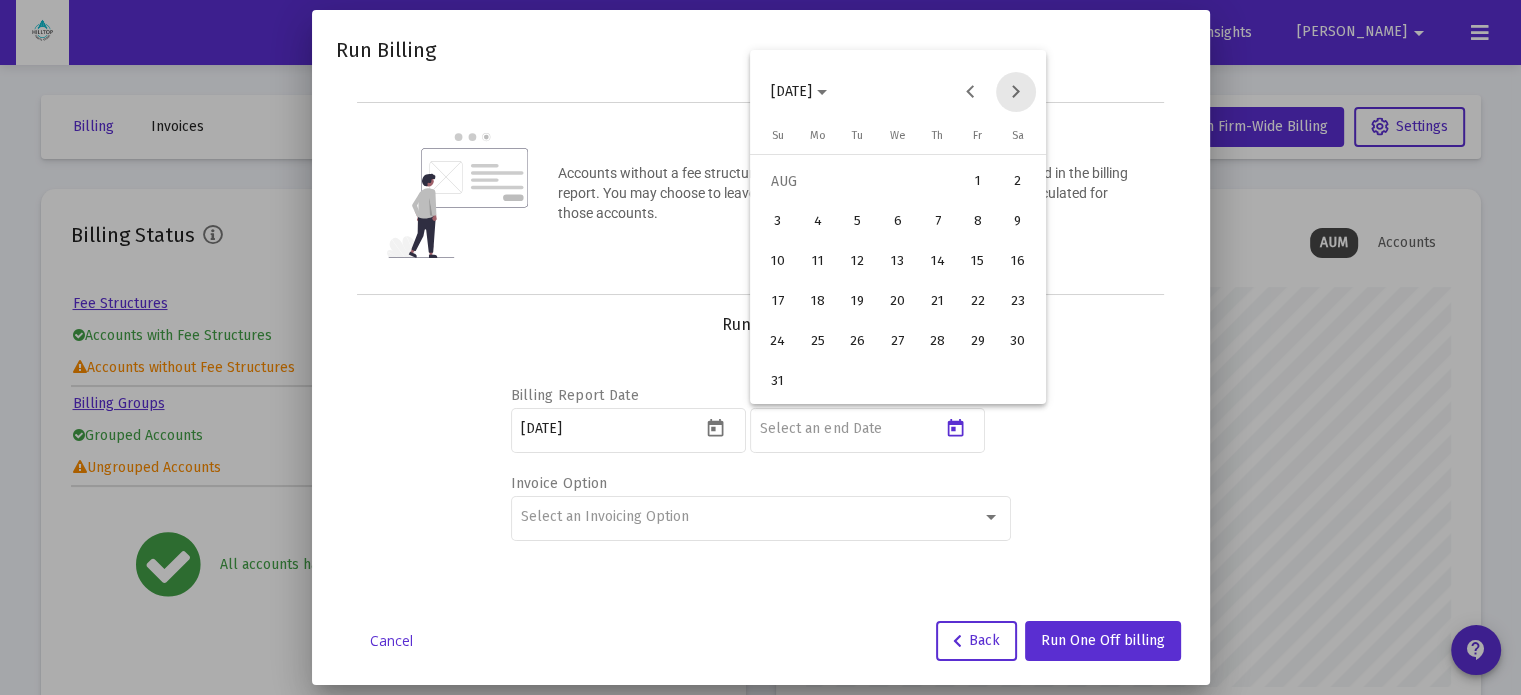 click at bounding box center (1016, 92) 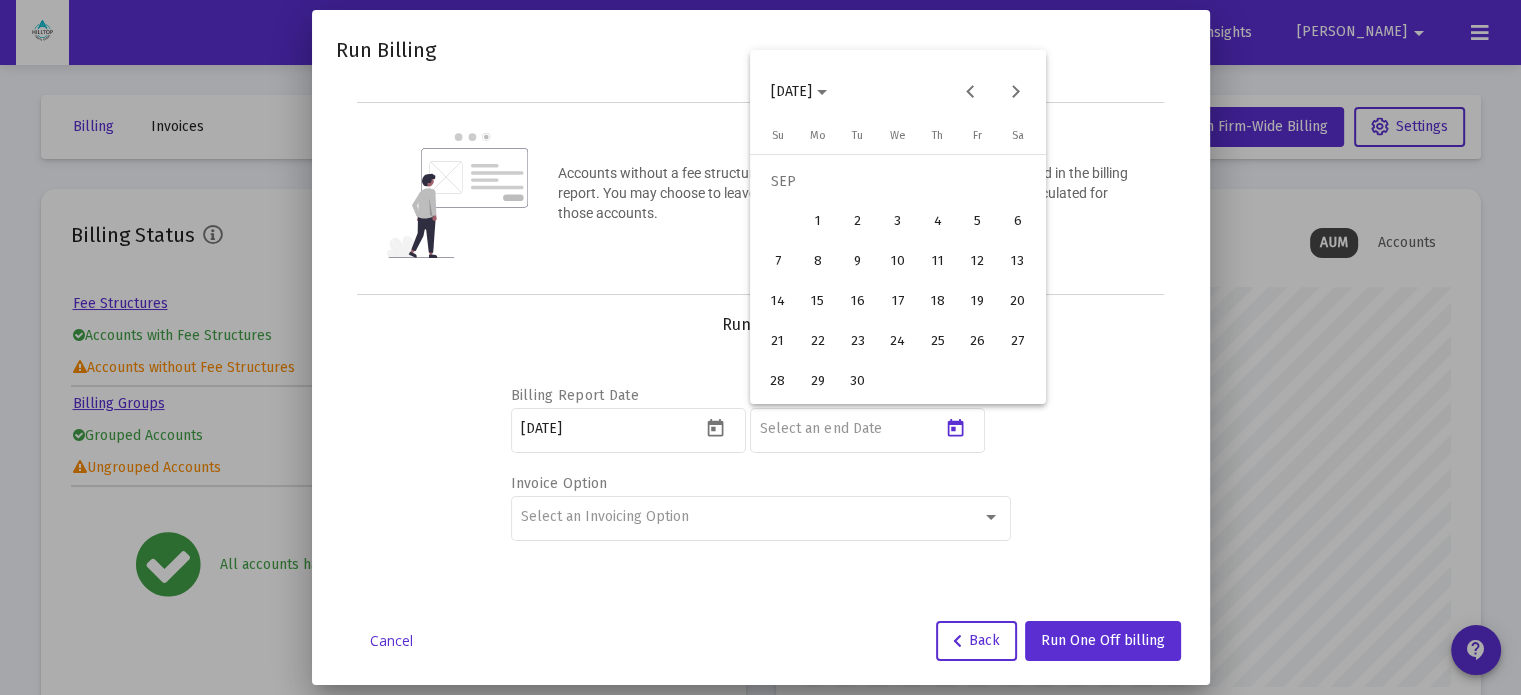 click on "30" at bounding box center (858, 382) 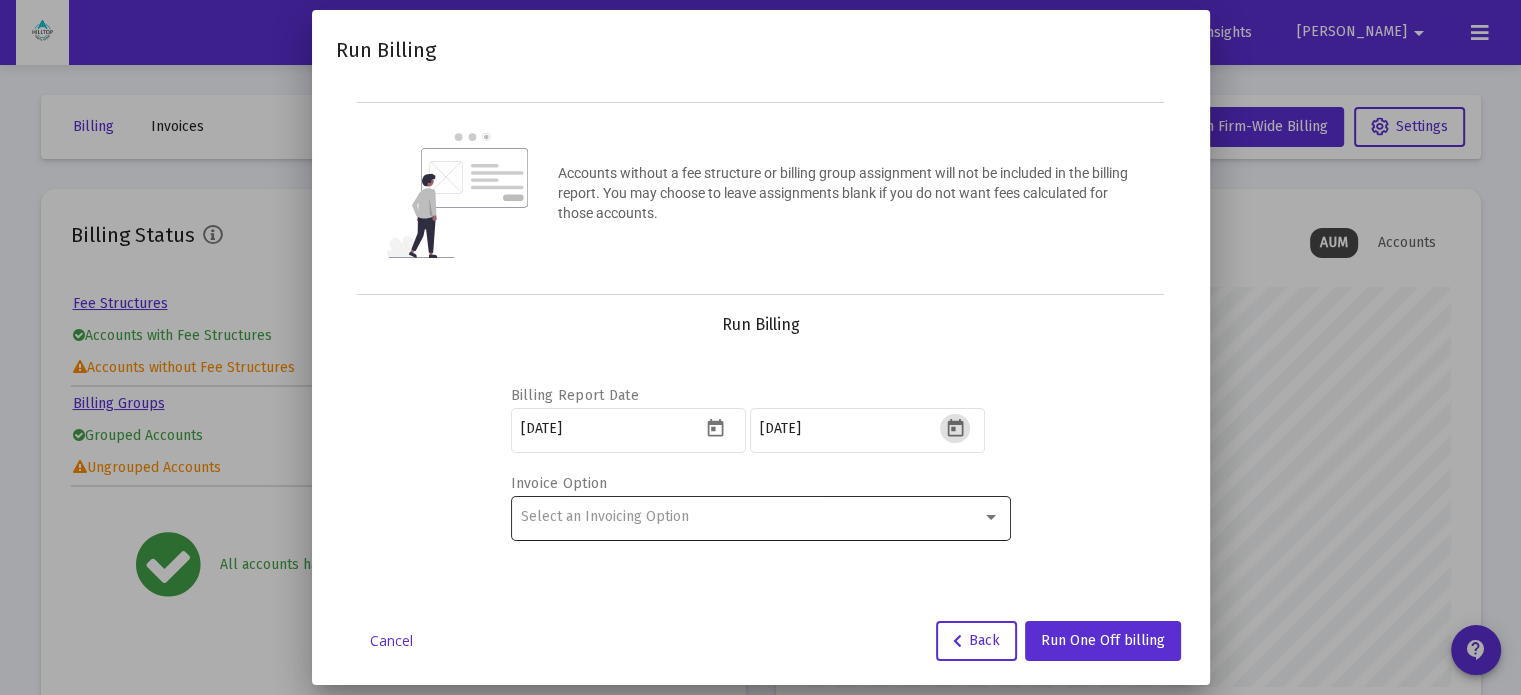click on "Select an Invoicing Option" at bounding box center [751, 517] 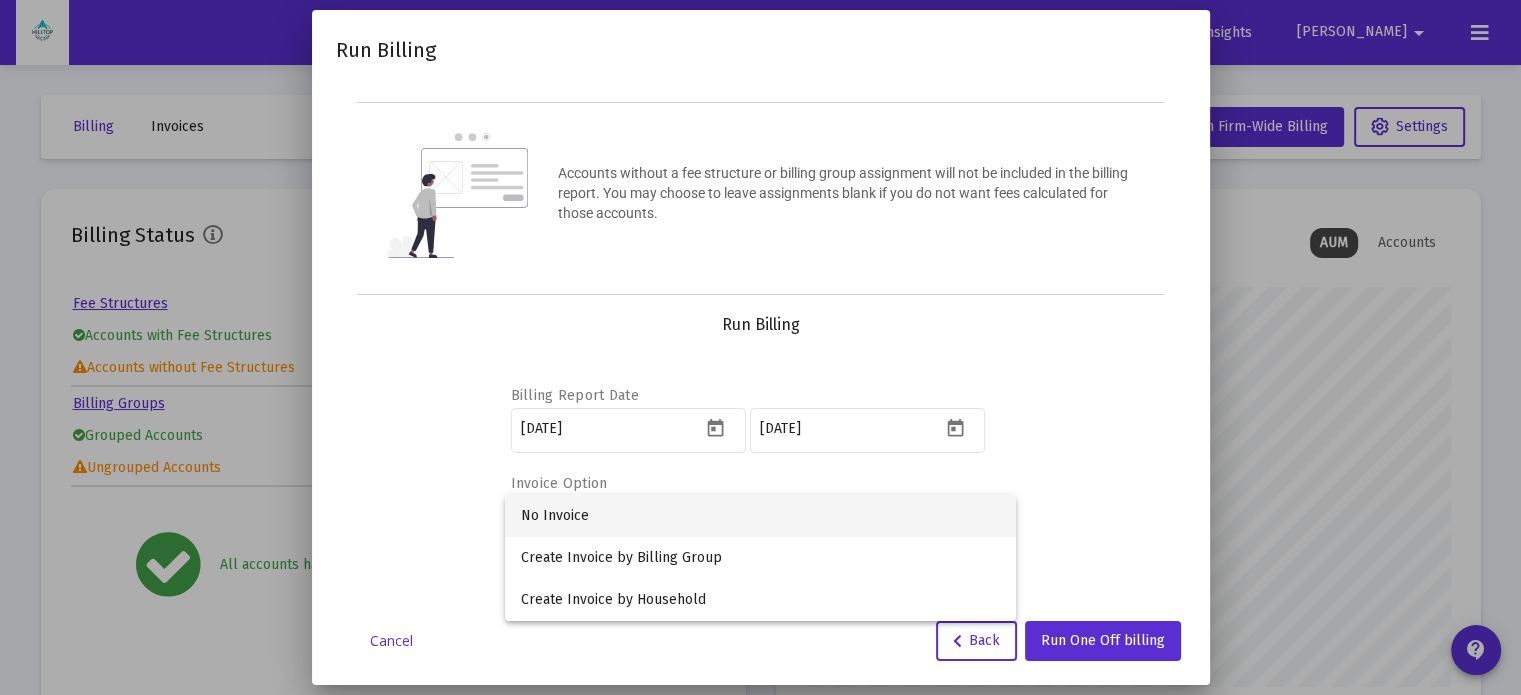 click on "No Invoice" at bounding box center (760, 516) 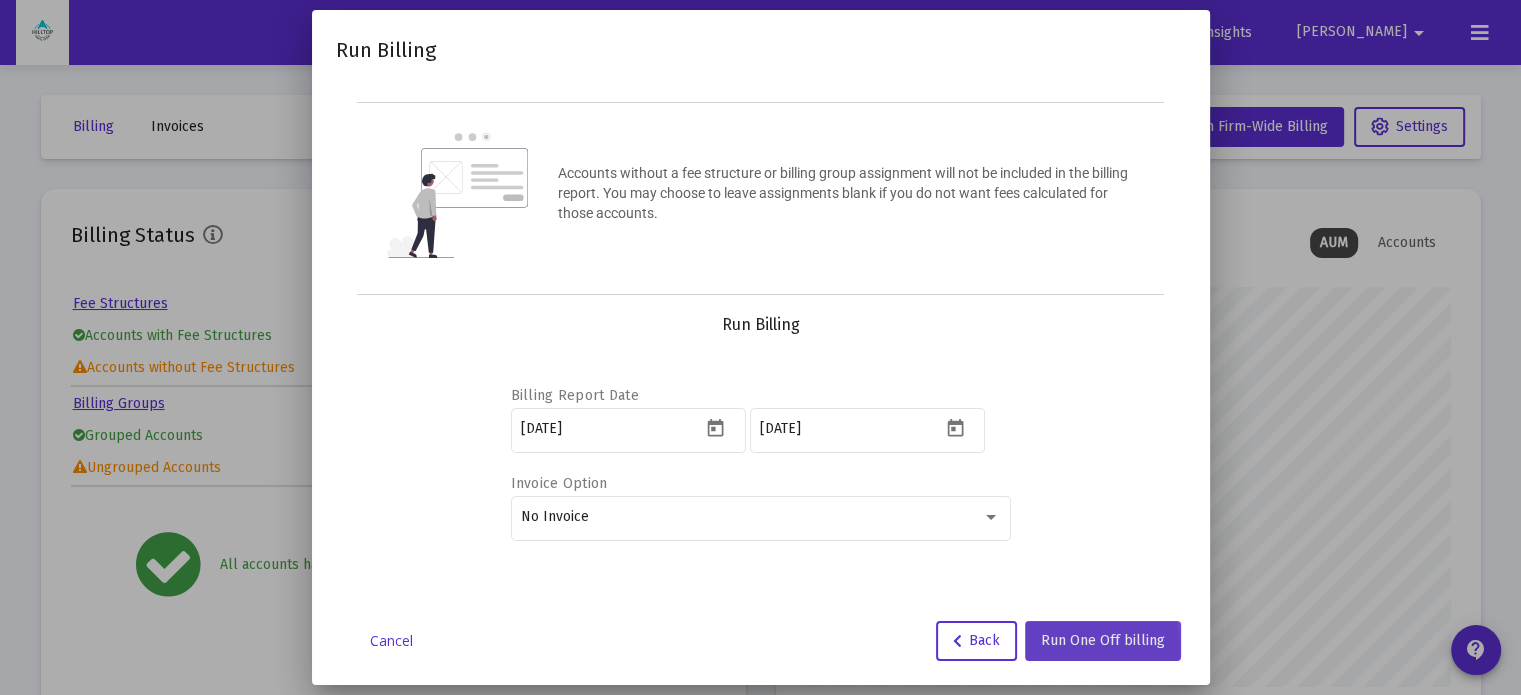 click on "Run One Off billing" at bounding box center (1103, 640) 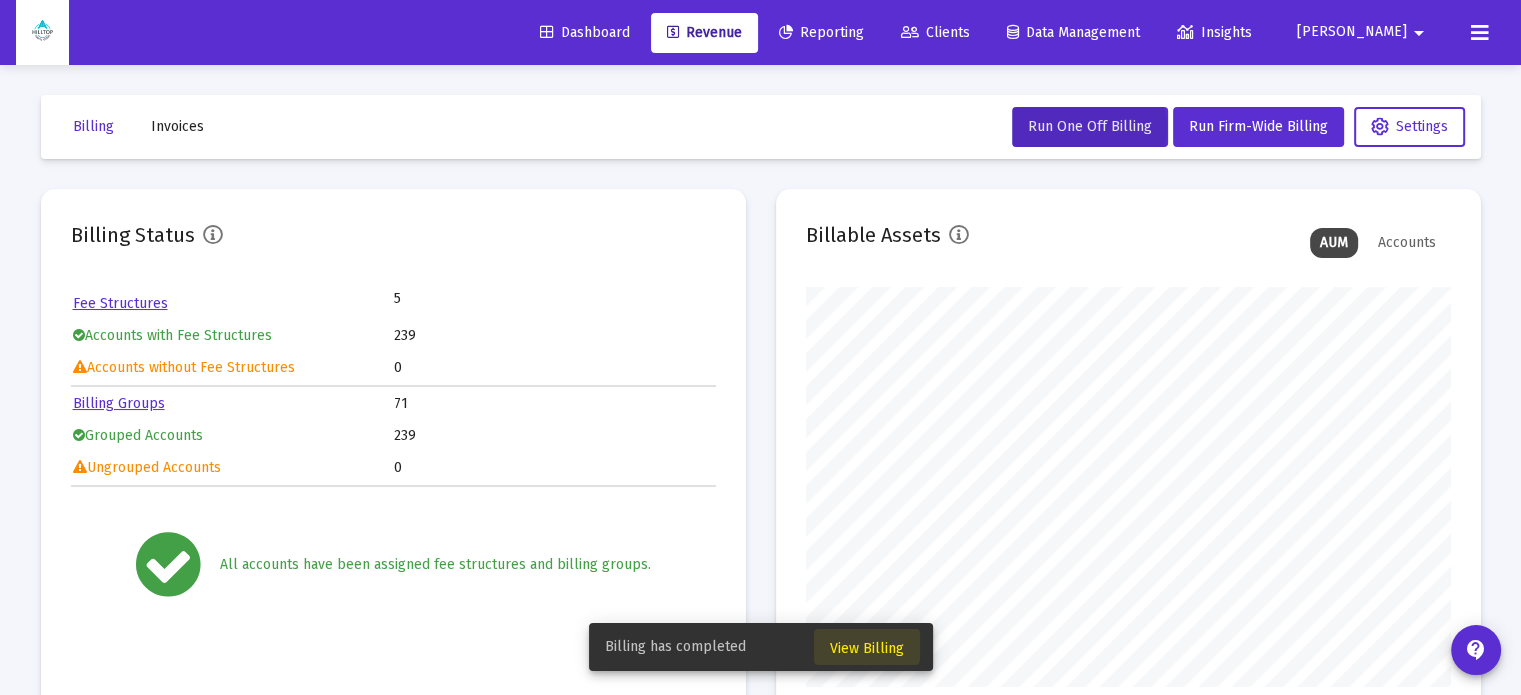 click on "View Billing" at bounding box center [867, 648] 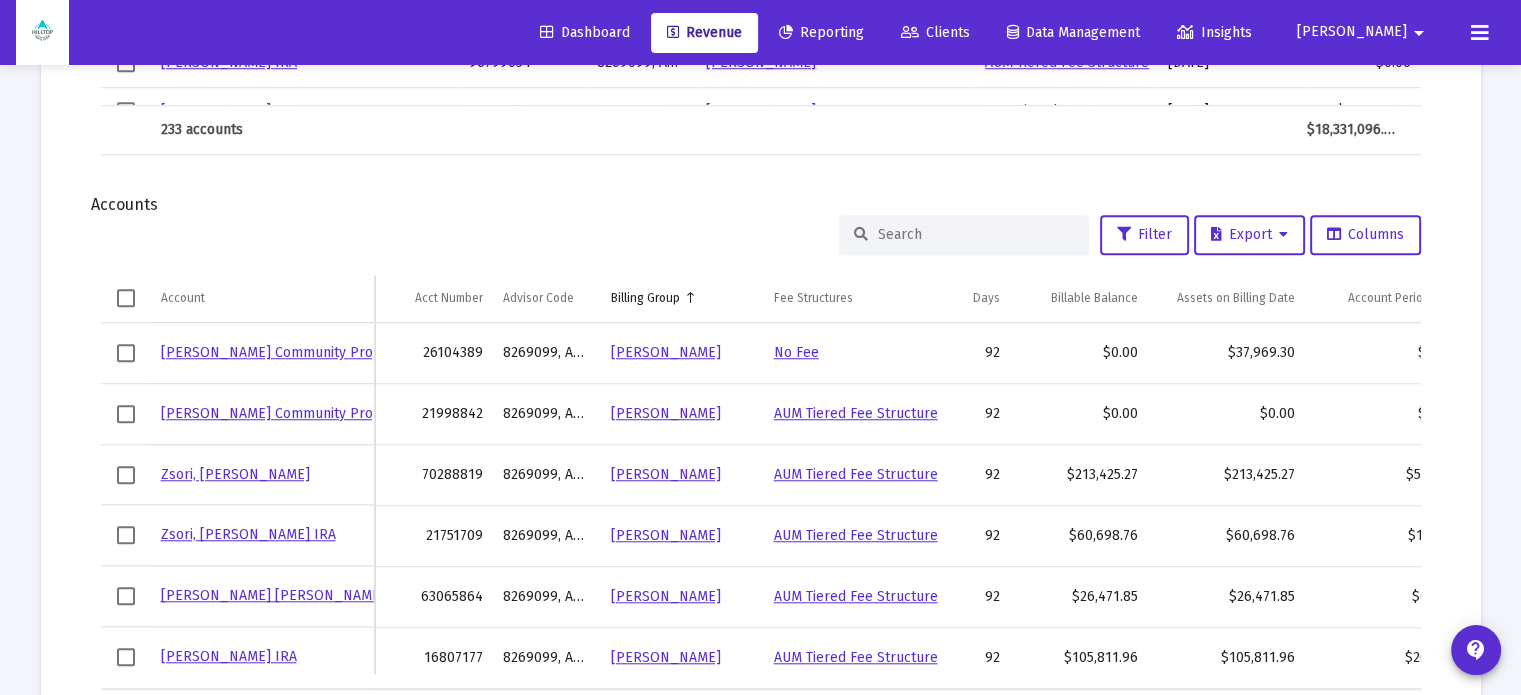 scroll, scrollTop: 1600, scrollLeft: 0, axis: vertical 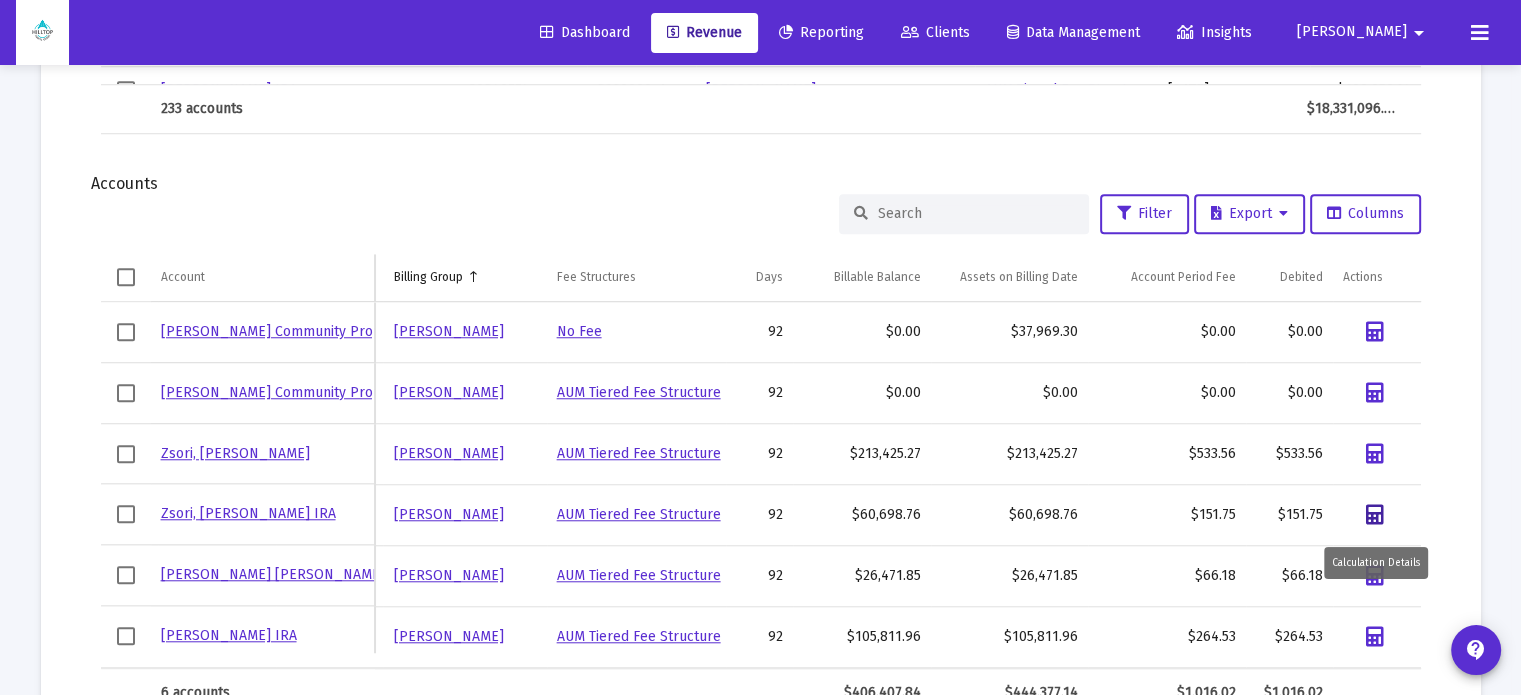 click at bounding box center (1375, 515) 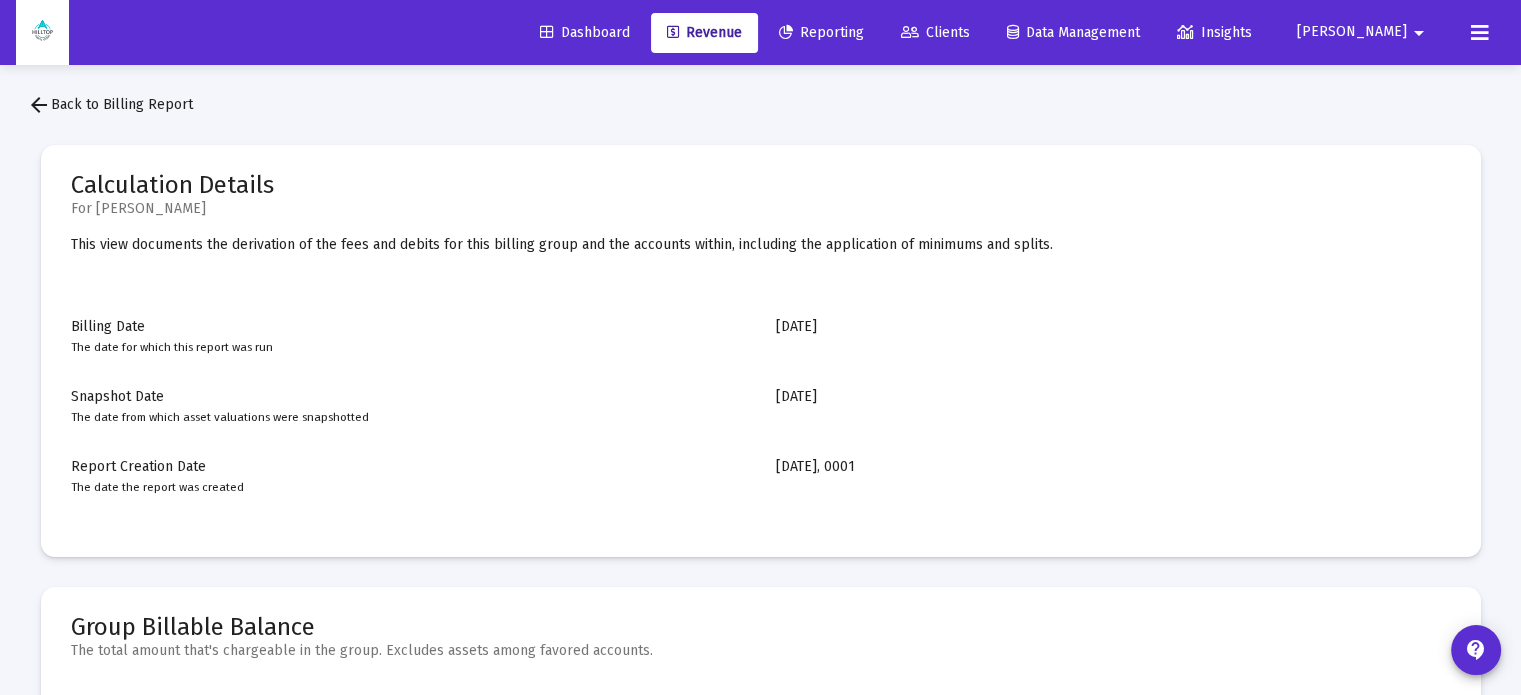 scroll, scrollTop: 0, scrollLeft: 0, axis: both 